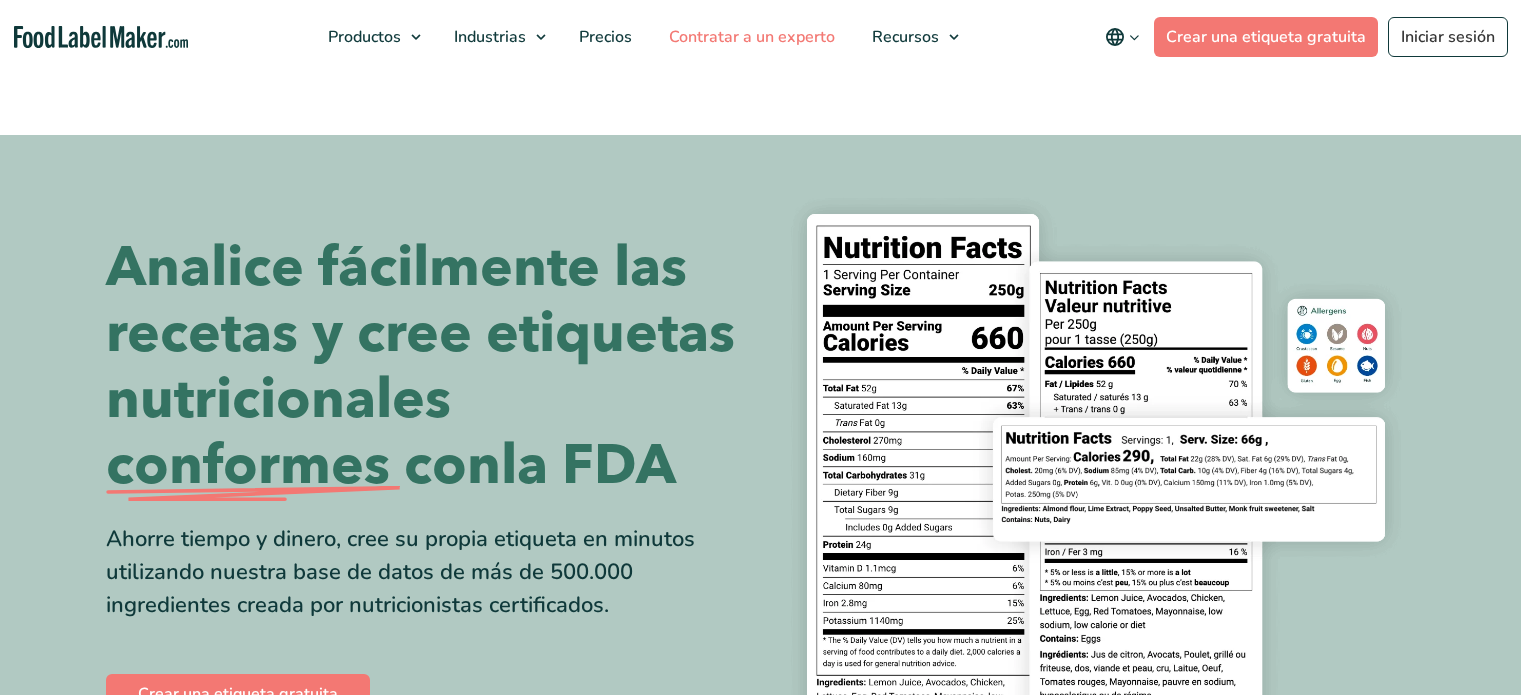 scroll, scrollTop: 0, scrollLeft: 0, axis: both 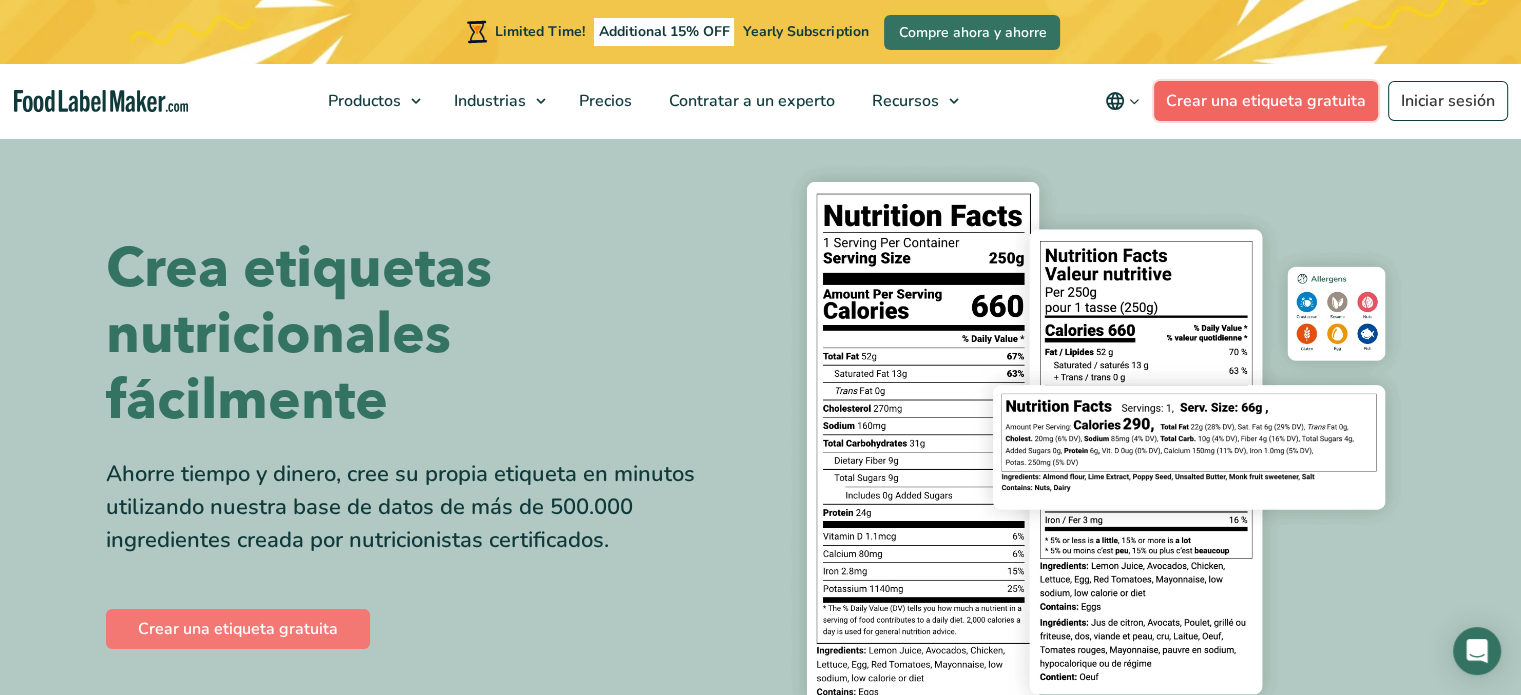 click on "Crear una etiqueta gratuita" at bounding box center [1266, 101] 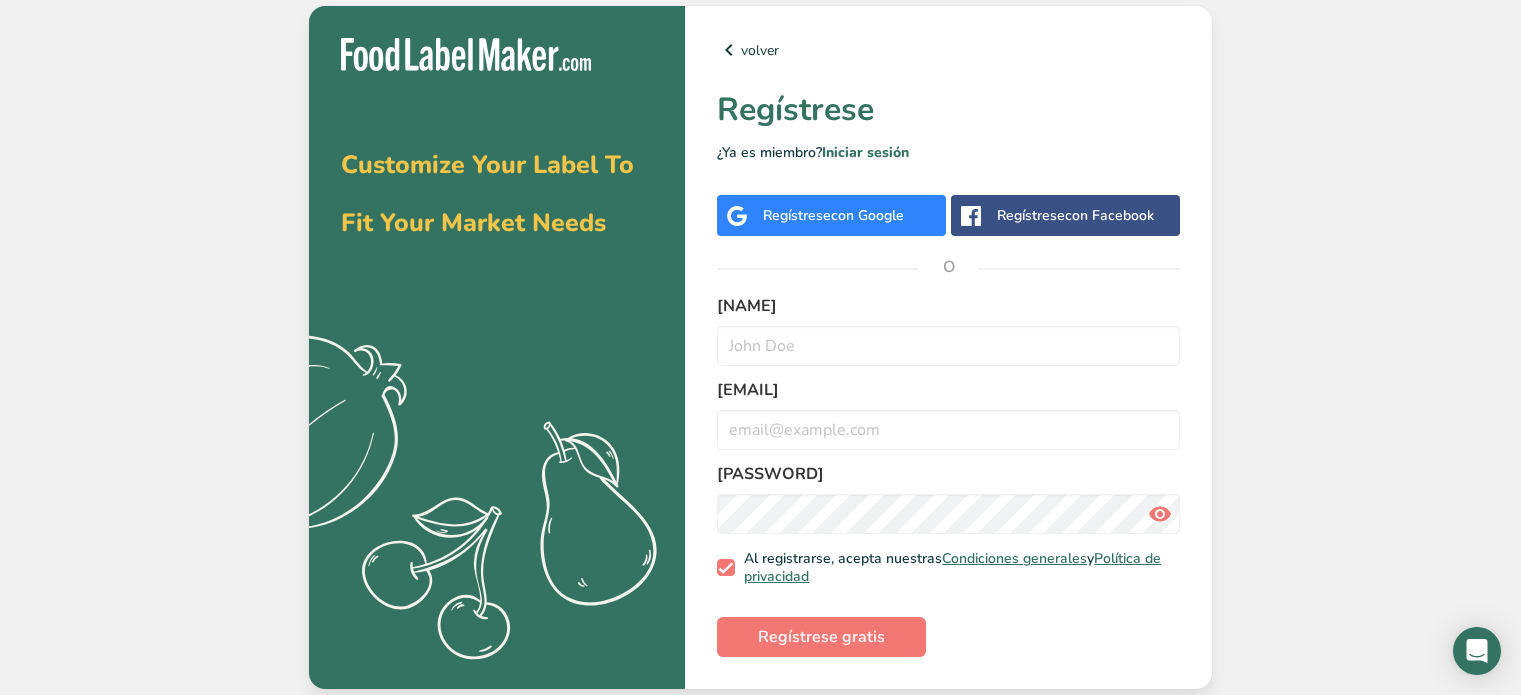scroll, scrollTop: 0, scrollLeft: 0, axis: both 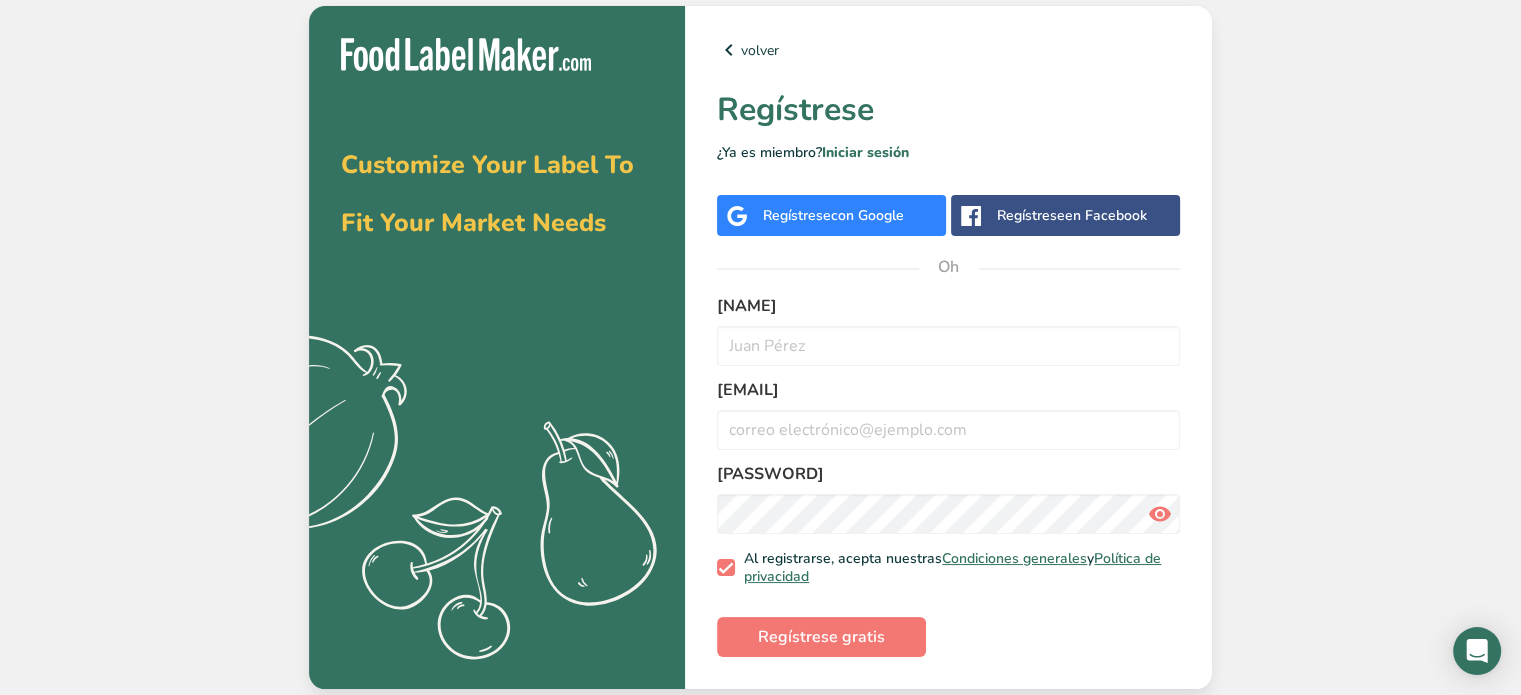 click on "Customize Your Label To Fit Your Market Needs   .a{fill:#f5f3ed;}
volver
Regístrese
¿Ya es miembro?
Iniciar sesión
Regístrese  con Google
Regístrese  en Facebook   Oh   Nombre   Correo electrónico   Contraseña
Al registrarse, acepta nuestras
Condiciones generales
y
Política de privacidad
Regístrese gratis" at bounding box center [760, 347] 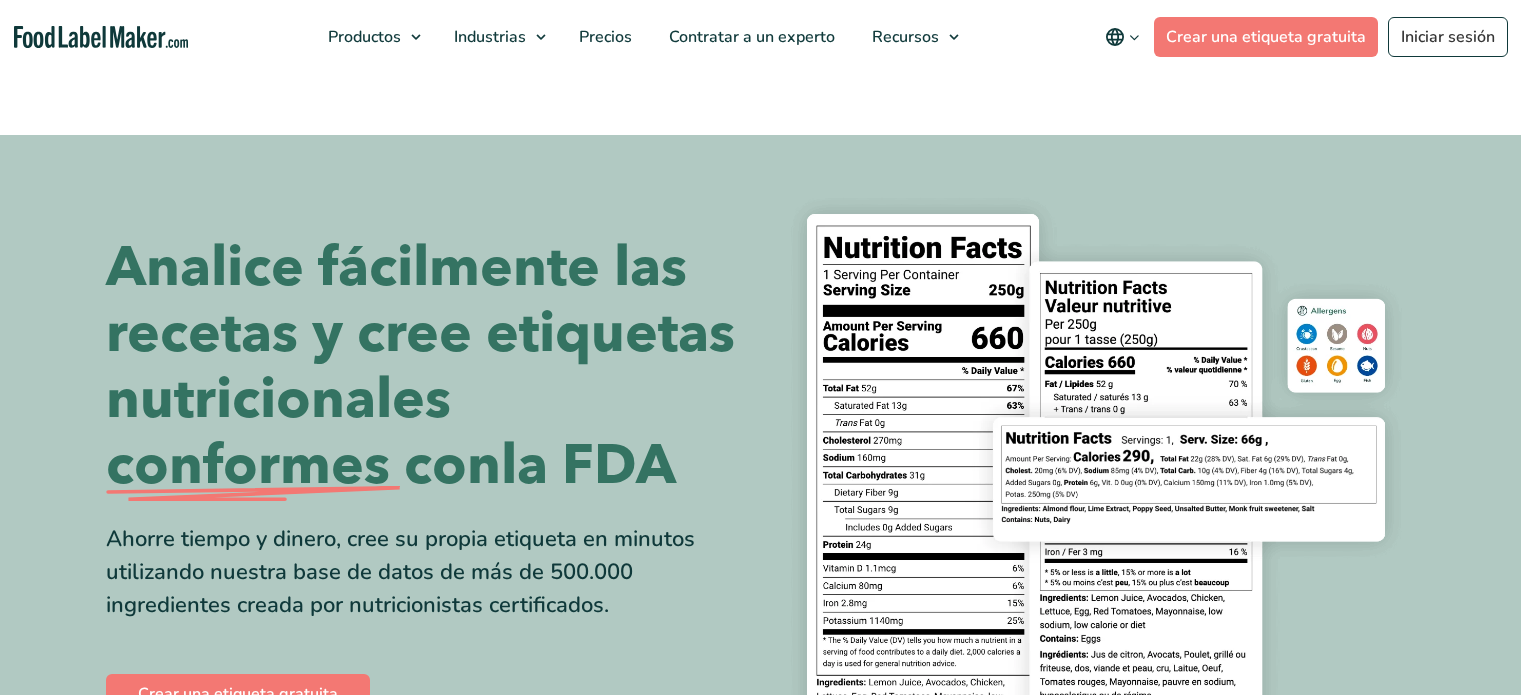 scroll, scrollTop: 0, scrollLeft: 0, axis: both 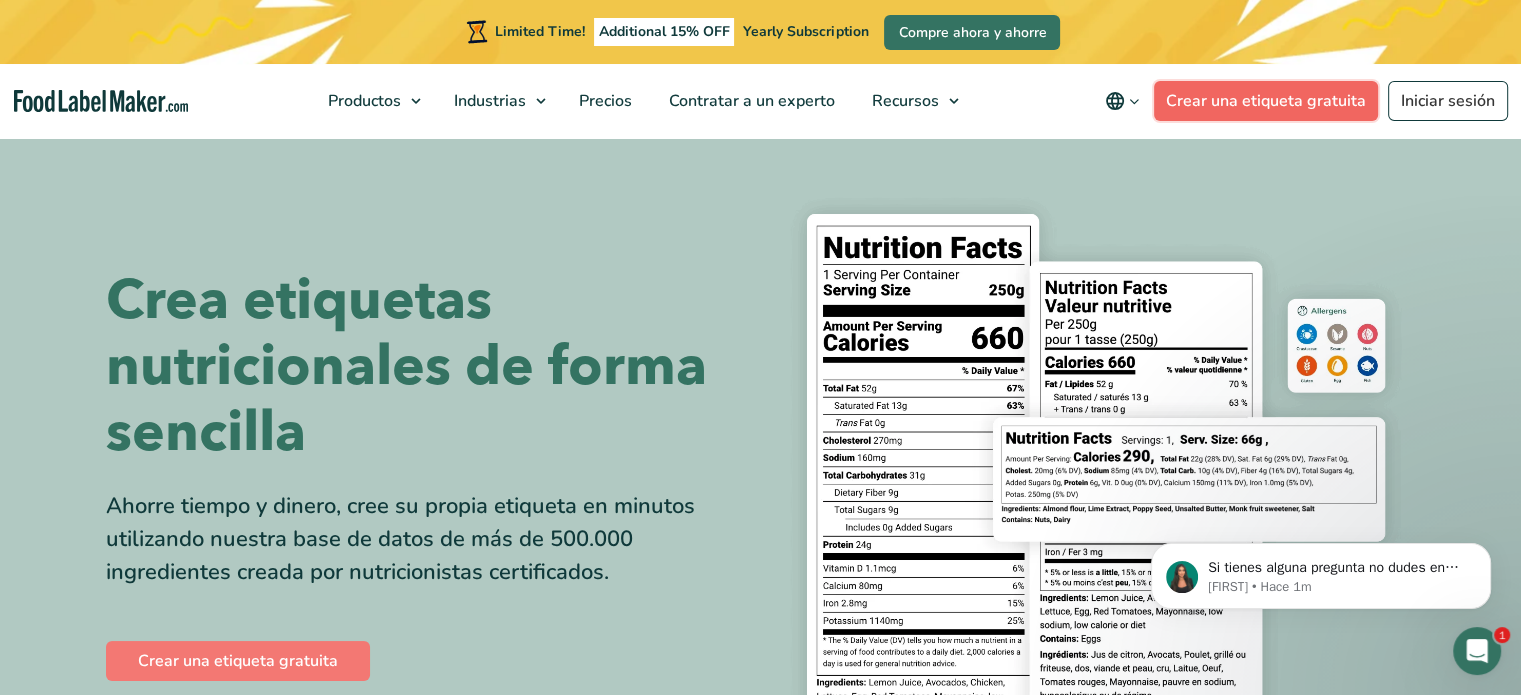 click on "Crear una etiqueta gratuita" at bounding box center [1266, 101] 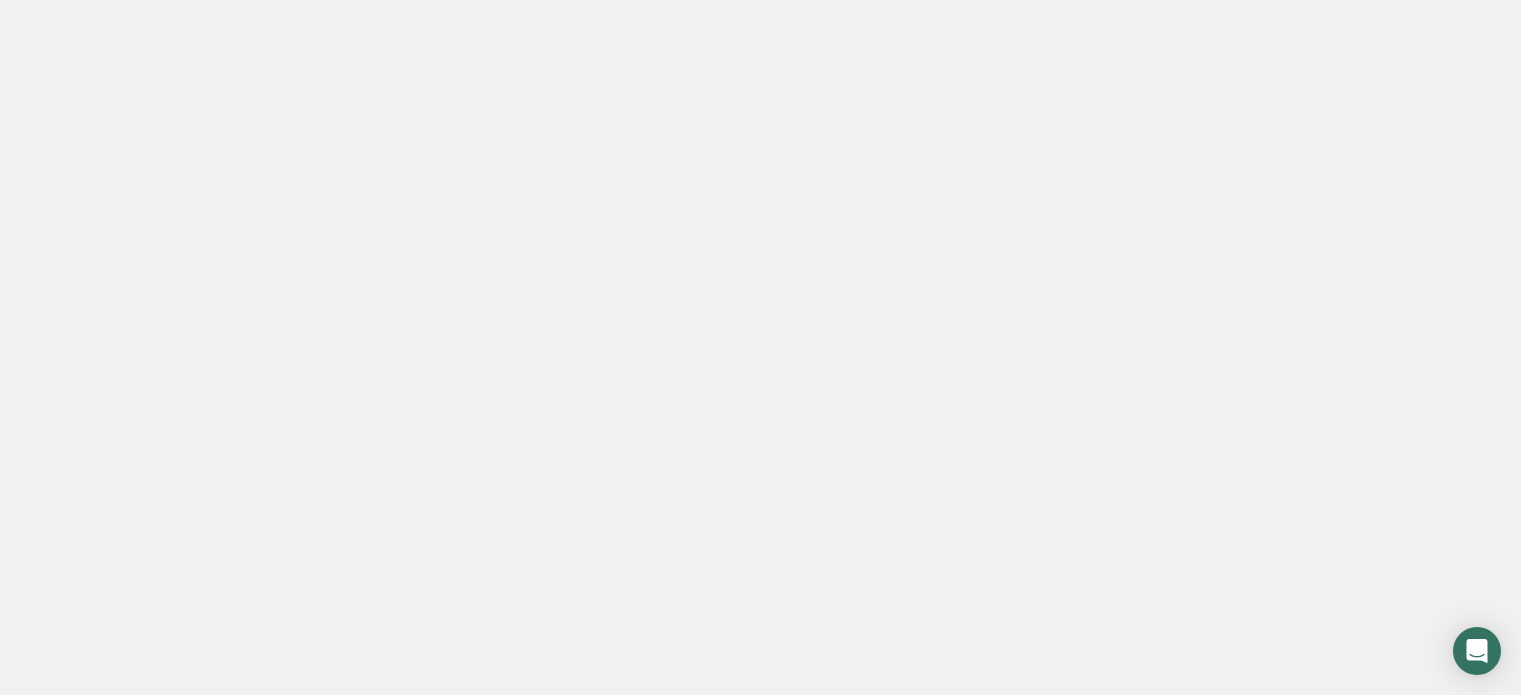 scroll, scrollTop: 0, scrollLeft: 0, axis: both 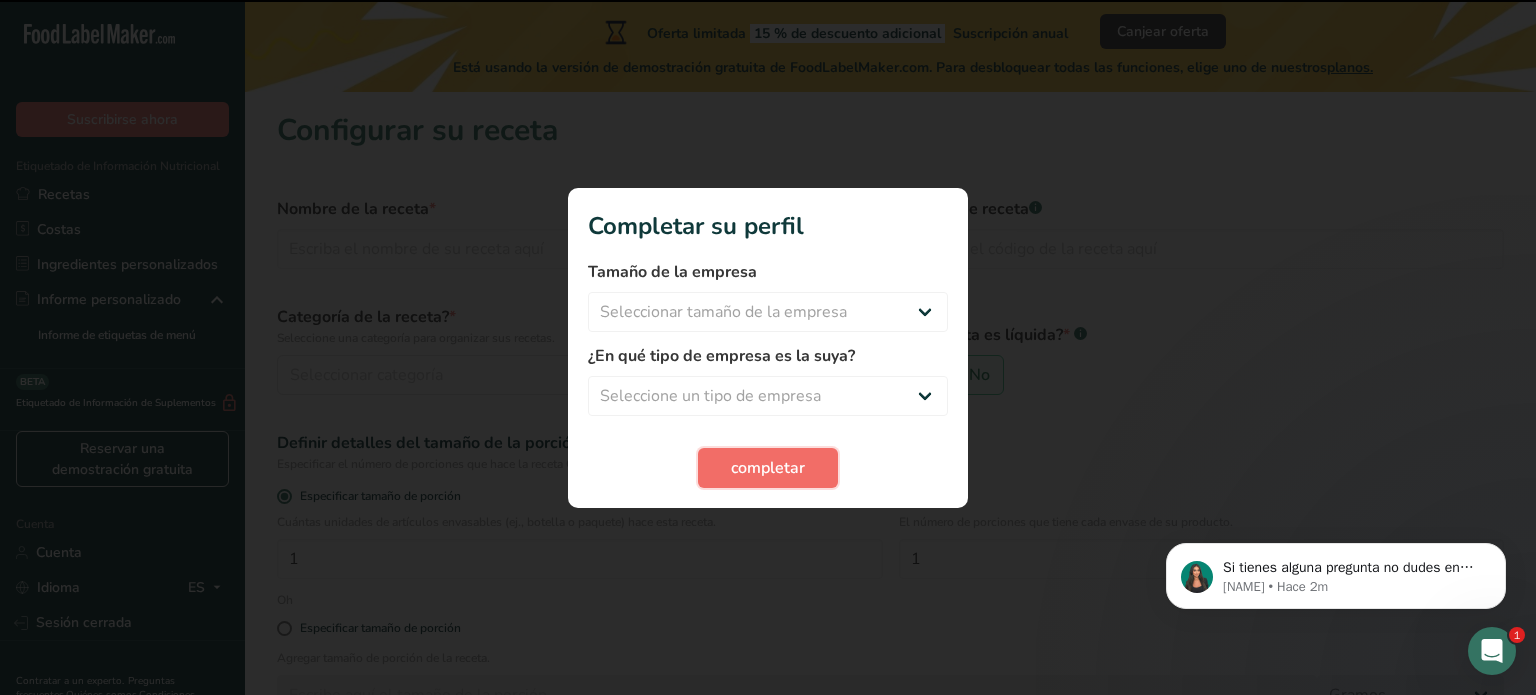 click on "completar" at bounding box center [768, 468] 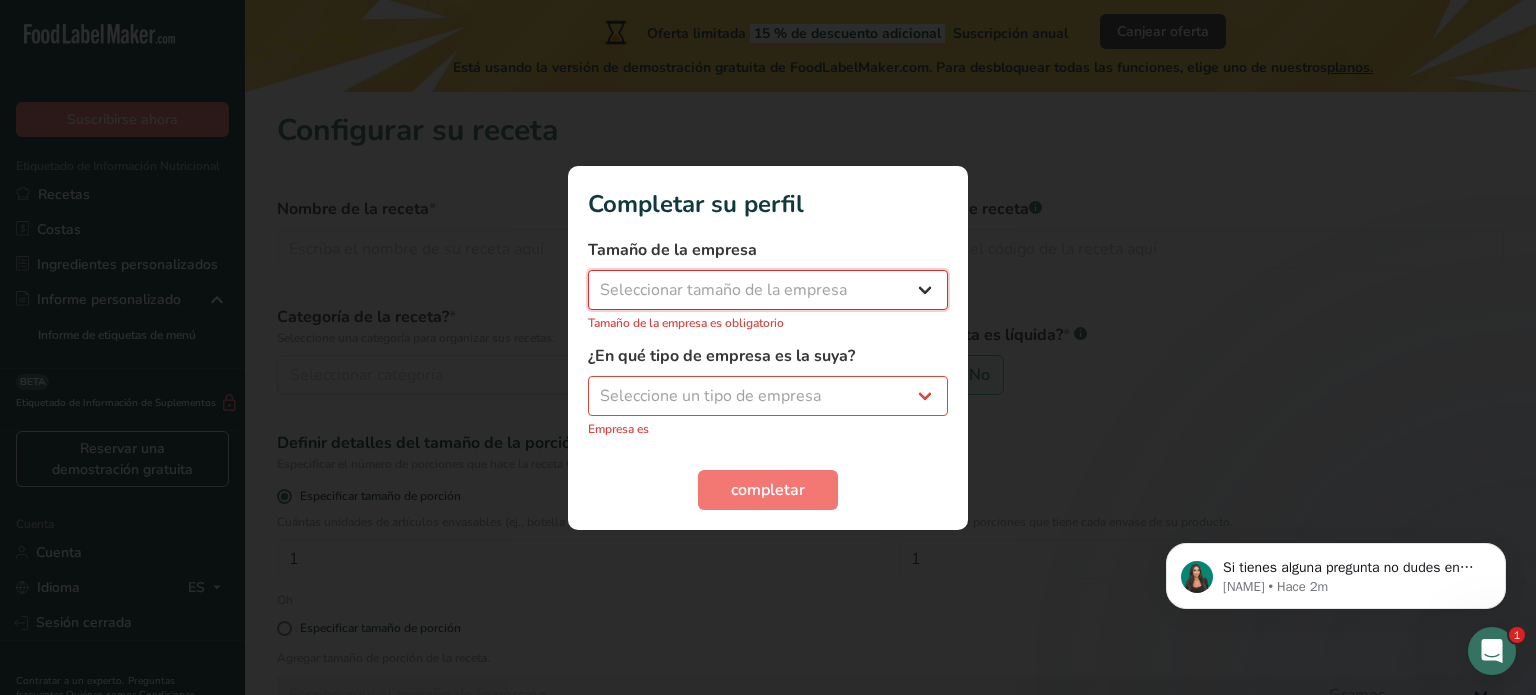 click on "Seleccionar tamaño de la empresa
Menos de 10 empleados
De 10 a 50 empleados
De 51 a 500 empleados
Más de 500 empleados" at bounding box center (768, 290) 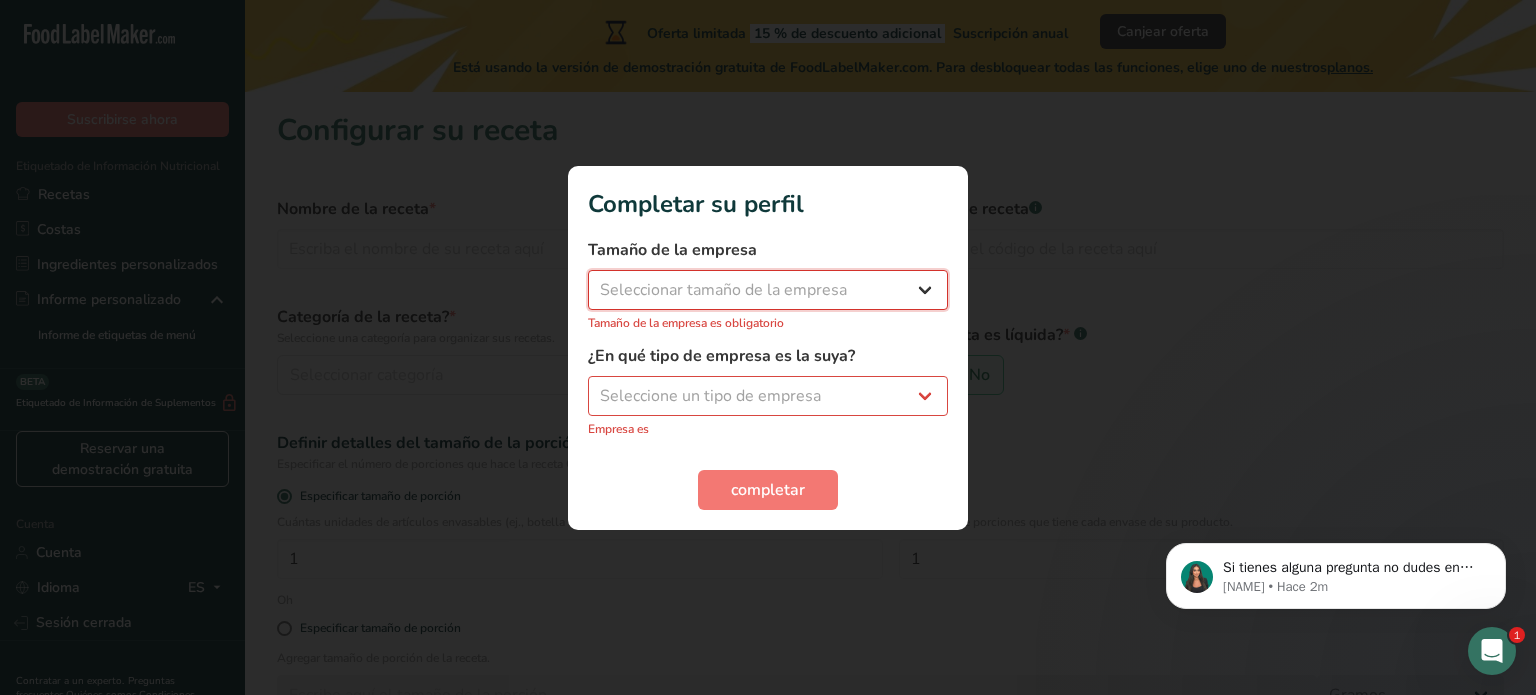 select on "1" 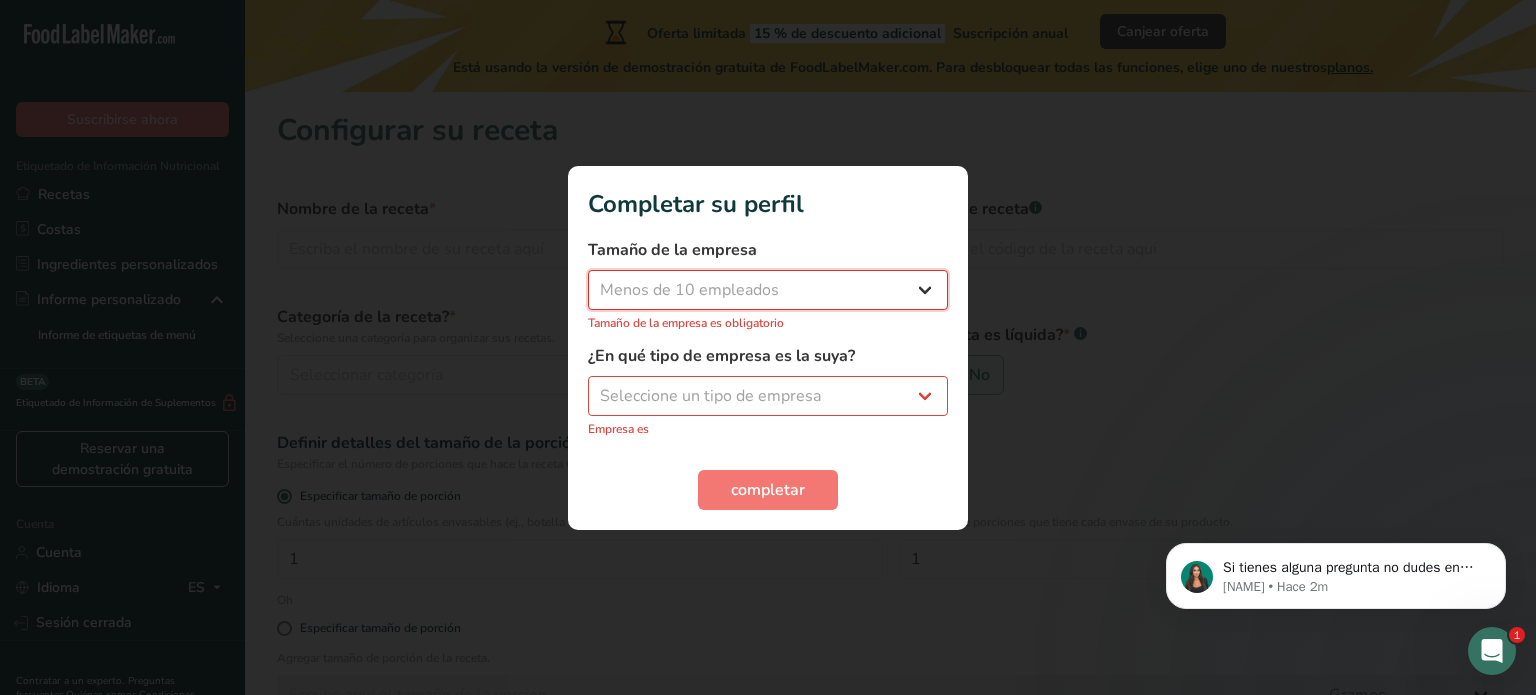click on "Seleccionar tamaño de la empresa
Menos de 10 empleados
De 10 a 50 empleados
De 51 a 500 empleados
Más de 500 empleados" at bounding box center (768, 290) 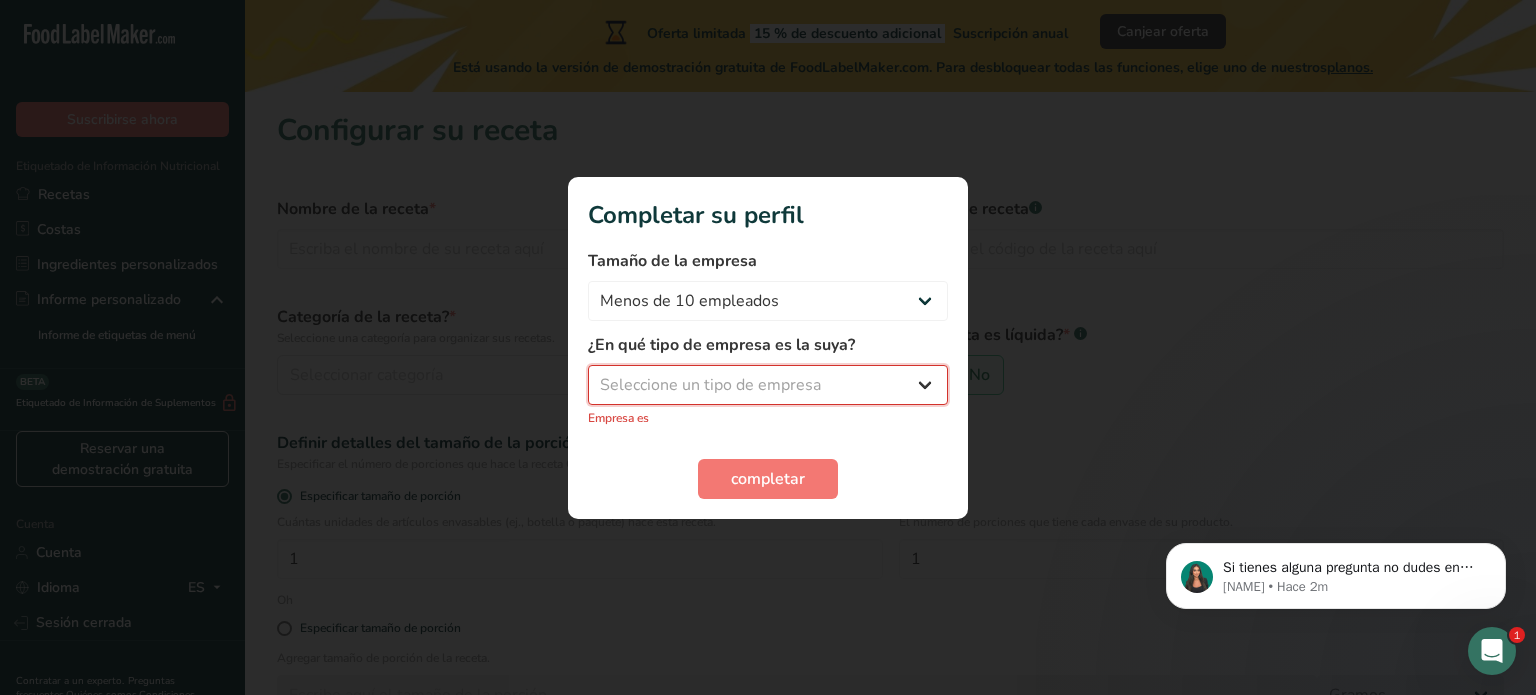click on "Seleccione un tipo de empresa
Fabricante de alimentos envasados
Restaurante y cafetería
Panadería
Empresa de comidas preparadas y cáterin
Nutricionista
Bloguero gastronómico
Entrenador personal
Otro" at bounding box center (768, 385) 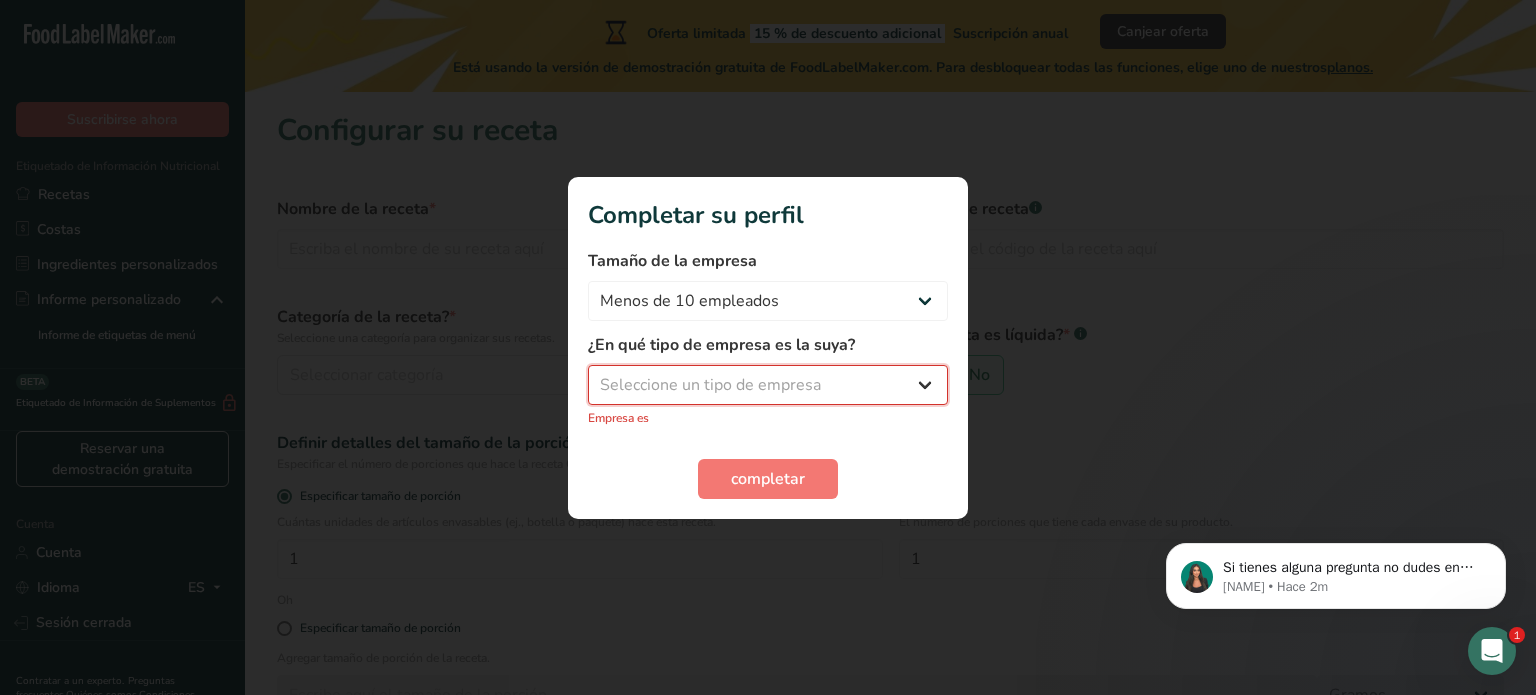 select on "5" 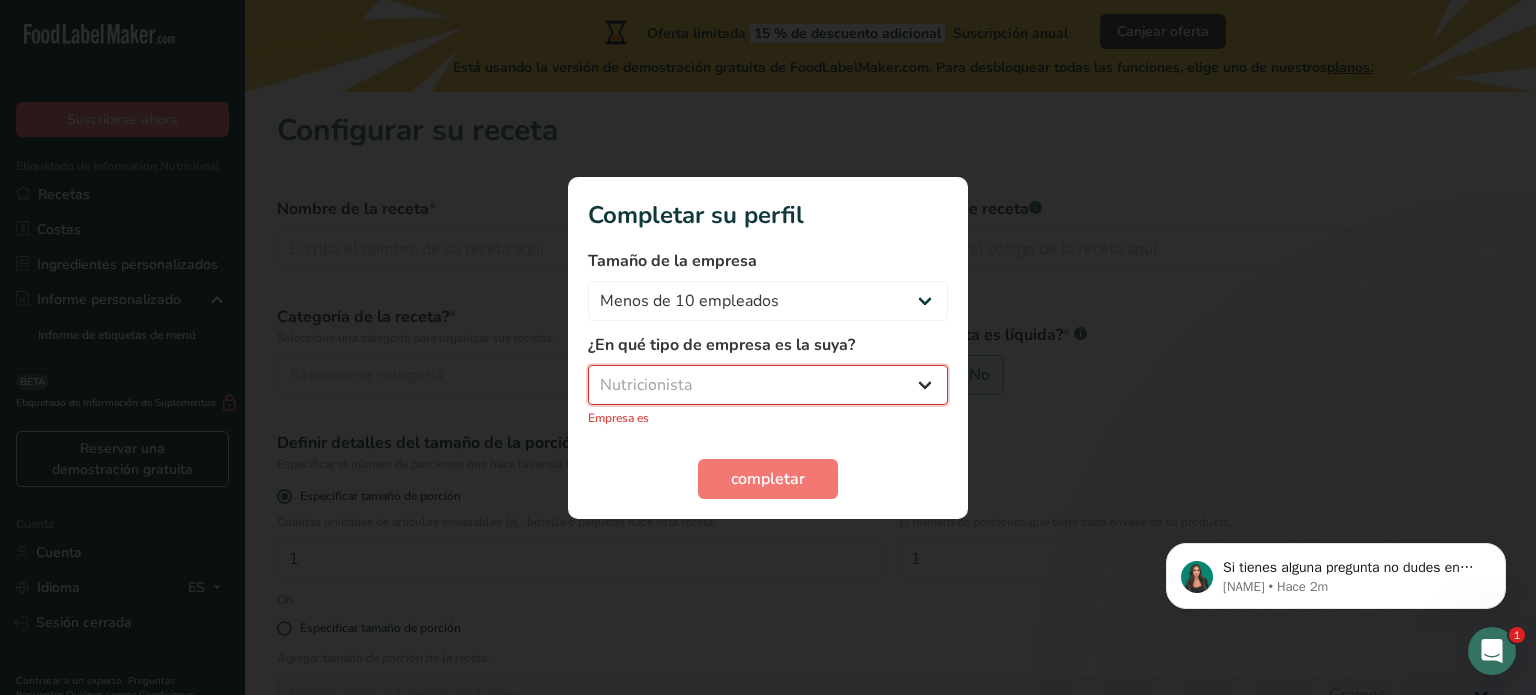 click on "Seleccione un tipo de empresa
Fabricante de alimentos envasados
Restaurante y cafetería
Panadería
Empresa de comidas preparadas y cáterin
Nutricionista
Bloguero gastronómico
Entrenador personal
Otro" at bounding box center [768, 385] 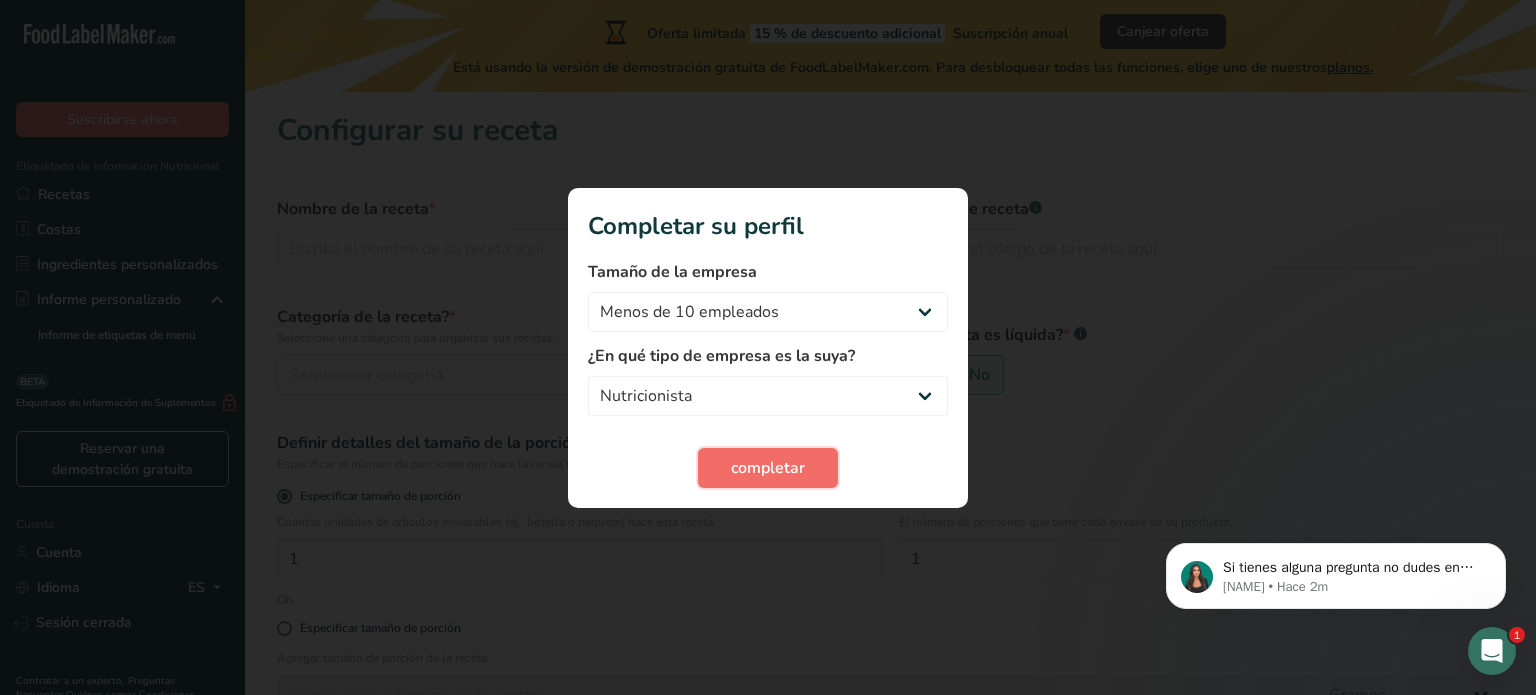 click on "completar" at bounding box center [768, 468] 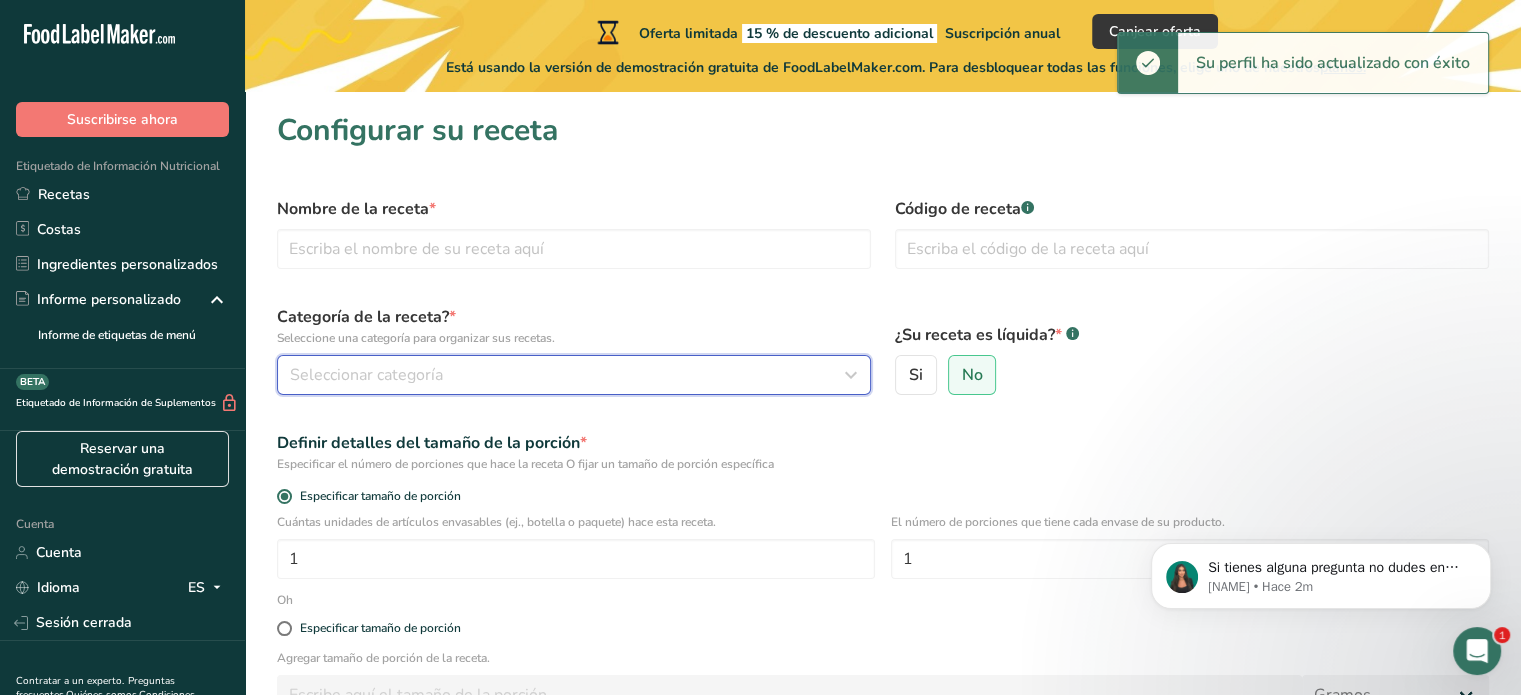 click on "Seleccionar categoría" at bounding box center (568, 375) 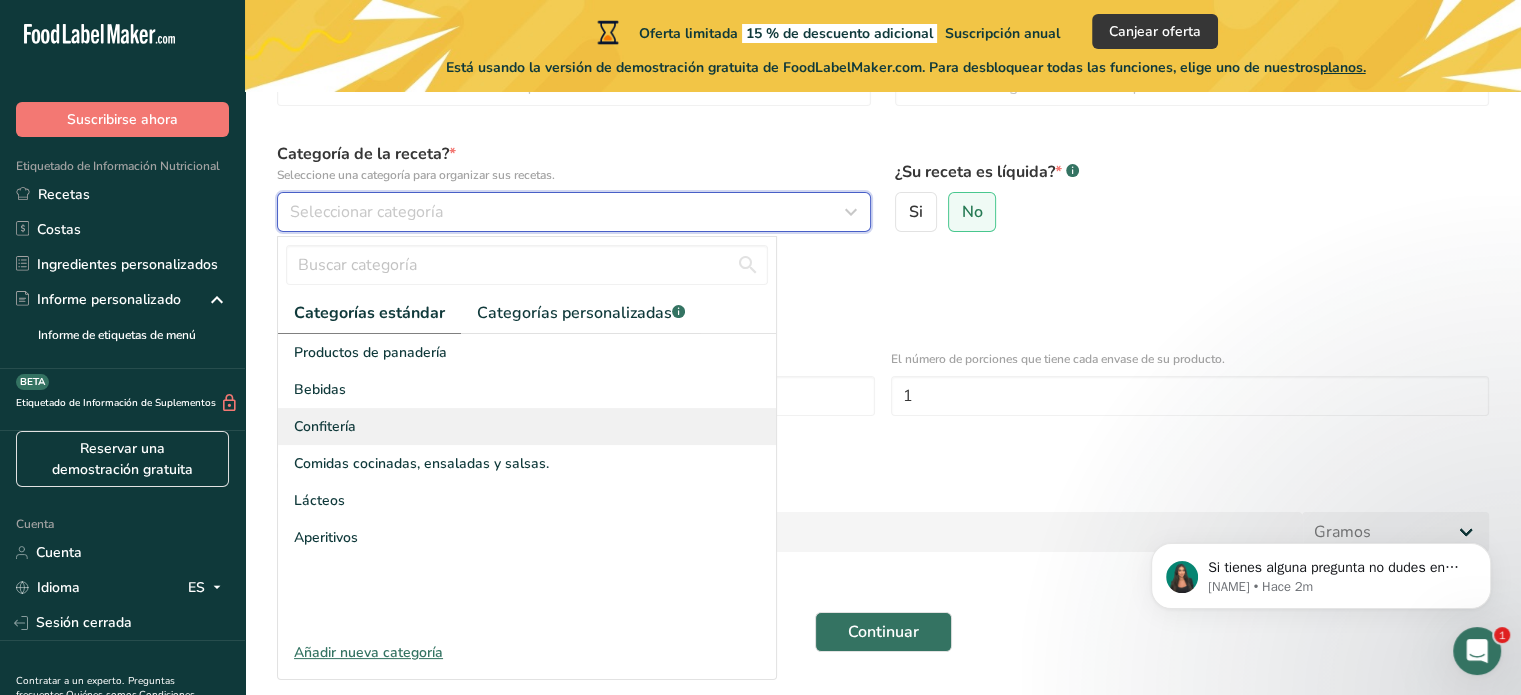 scroll, scrollTop: 166, scrollLeft: 0, axis: vertical 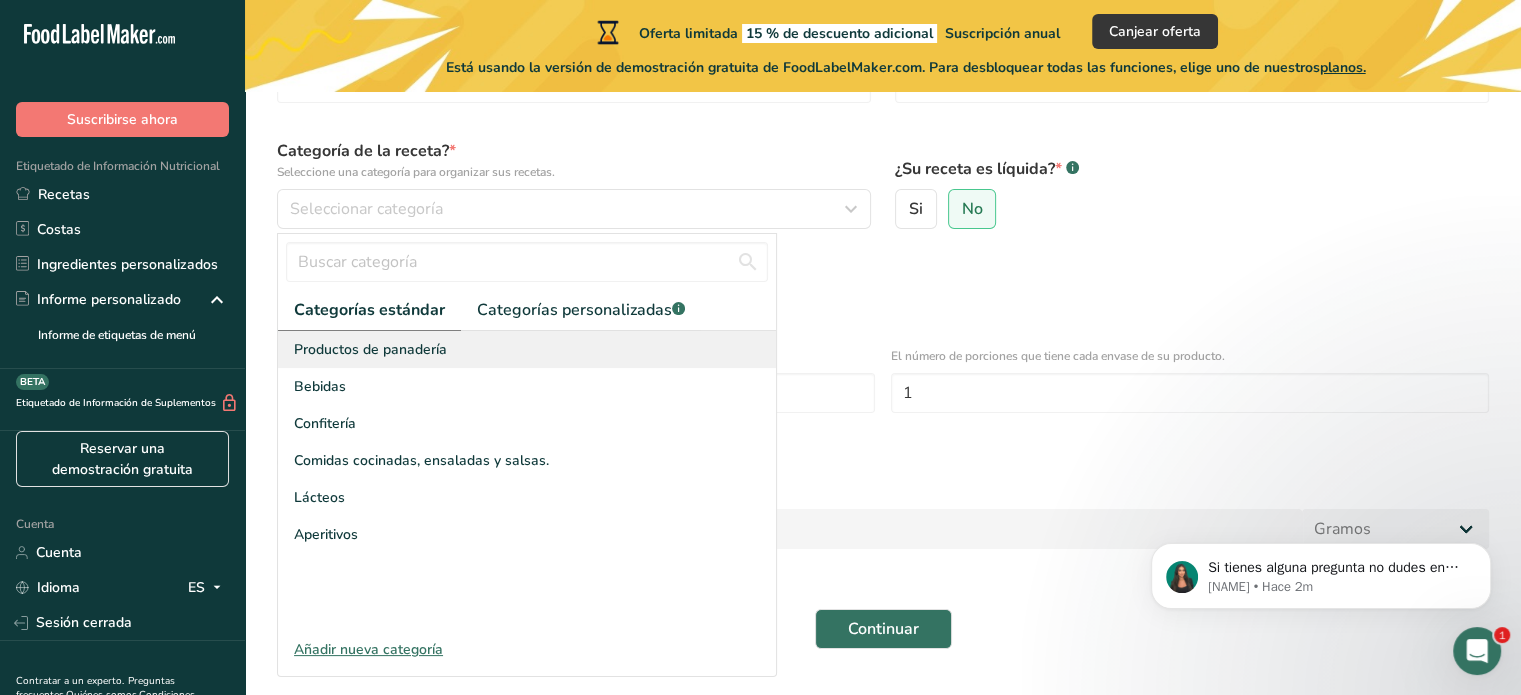 click on "Productos de panadería" at bounding box center (370, 349) 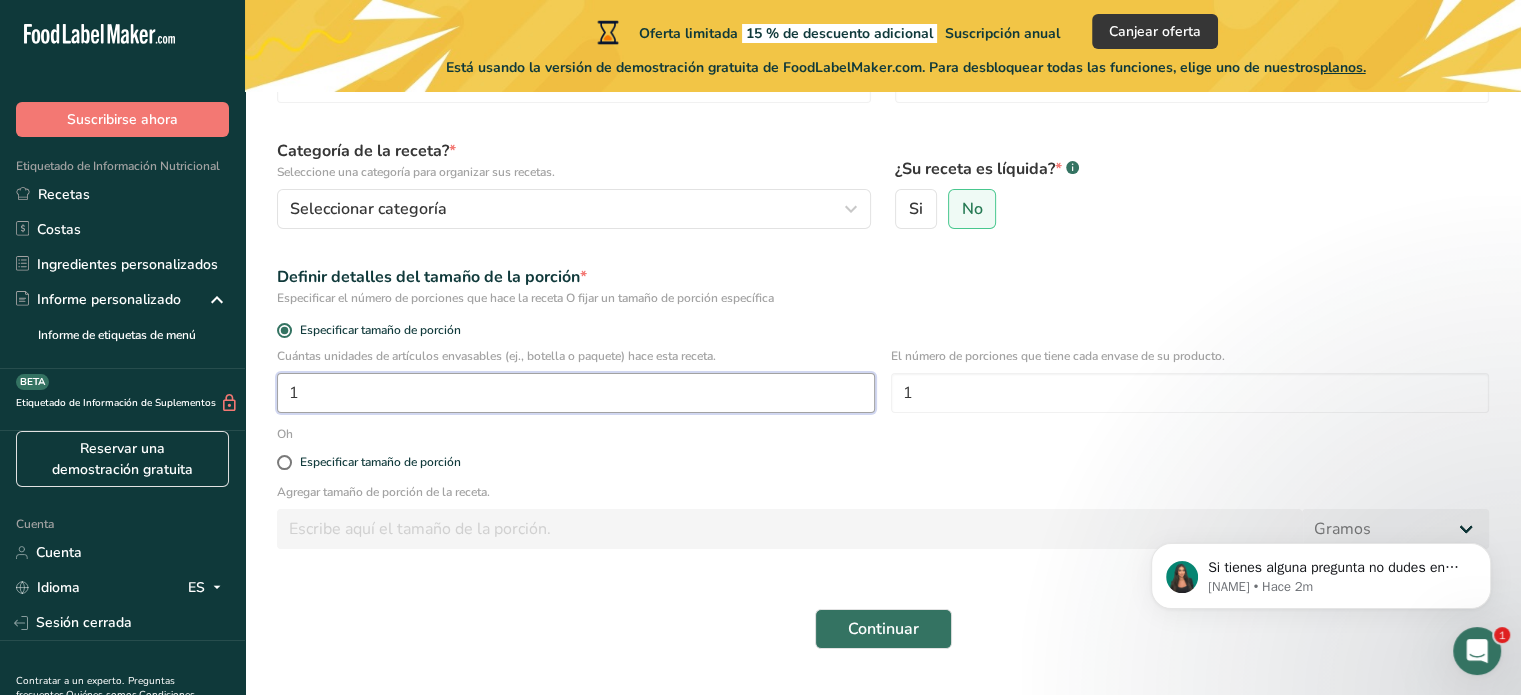 drag, startPoint x: 330, startPoint y: 403, endPoint x: 180, endPoint y: 416, distance: 150.56229 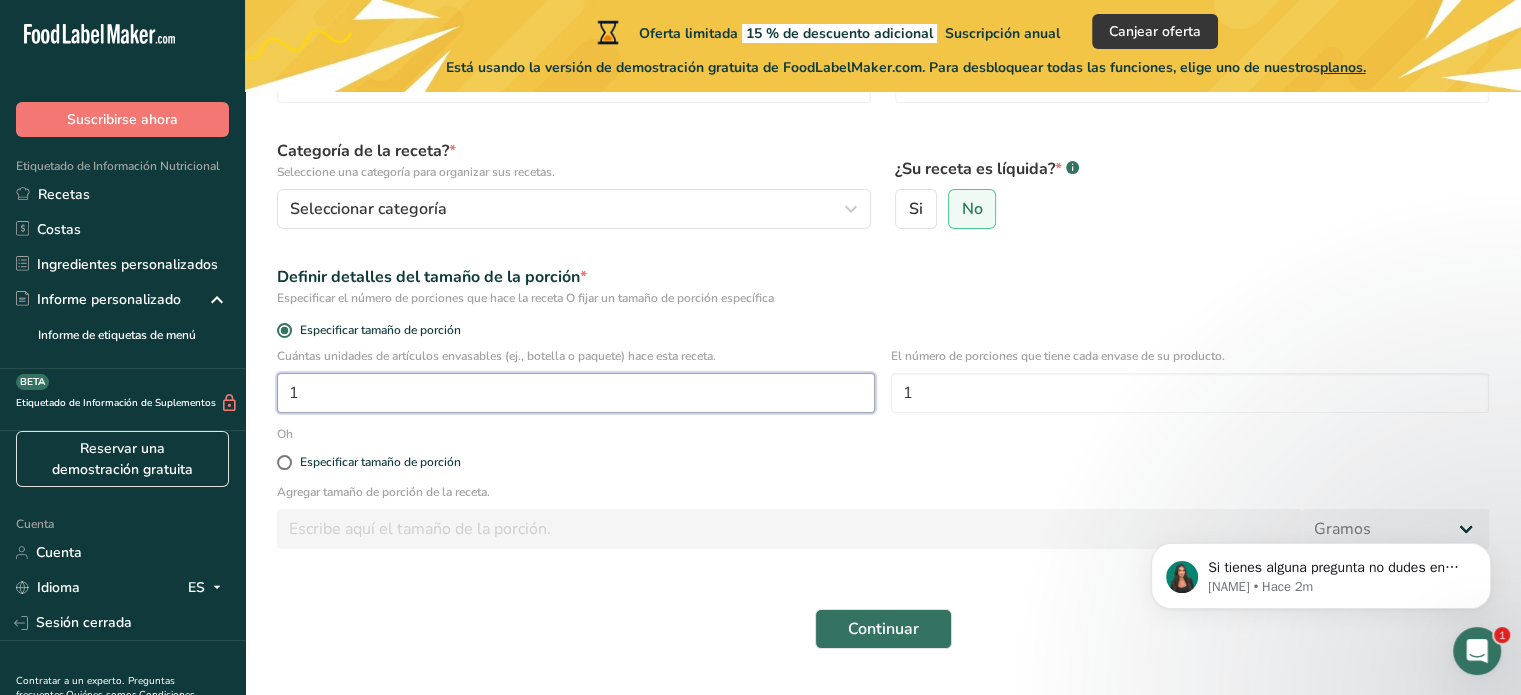 click on ".a-20{fill:#fff;}
Suscribirse ahora
Etiquetado de Información Nutricional
Recetas
Costas
Ingredientes personalizados
Informe personalizado
Informe de etiquetas de menú
Etiquetado de Información de Suplementos
BETA
Reservar una demostración gratuita
Cuenta
Cuenta
Idioma
ES
Inglés
Español
Sesión cerrada
Contratar a un experto.
Preguntas frecuentes.
Quiénes somos.
Condiciones generales.
planos." at bounding box center (760, 289) 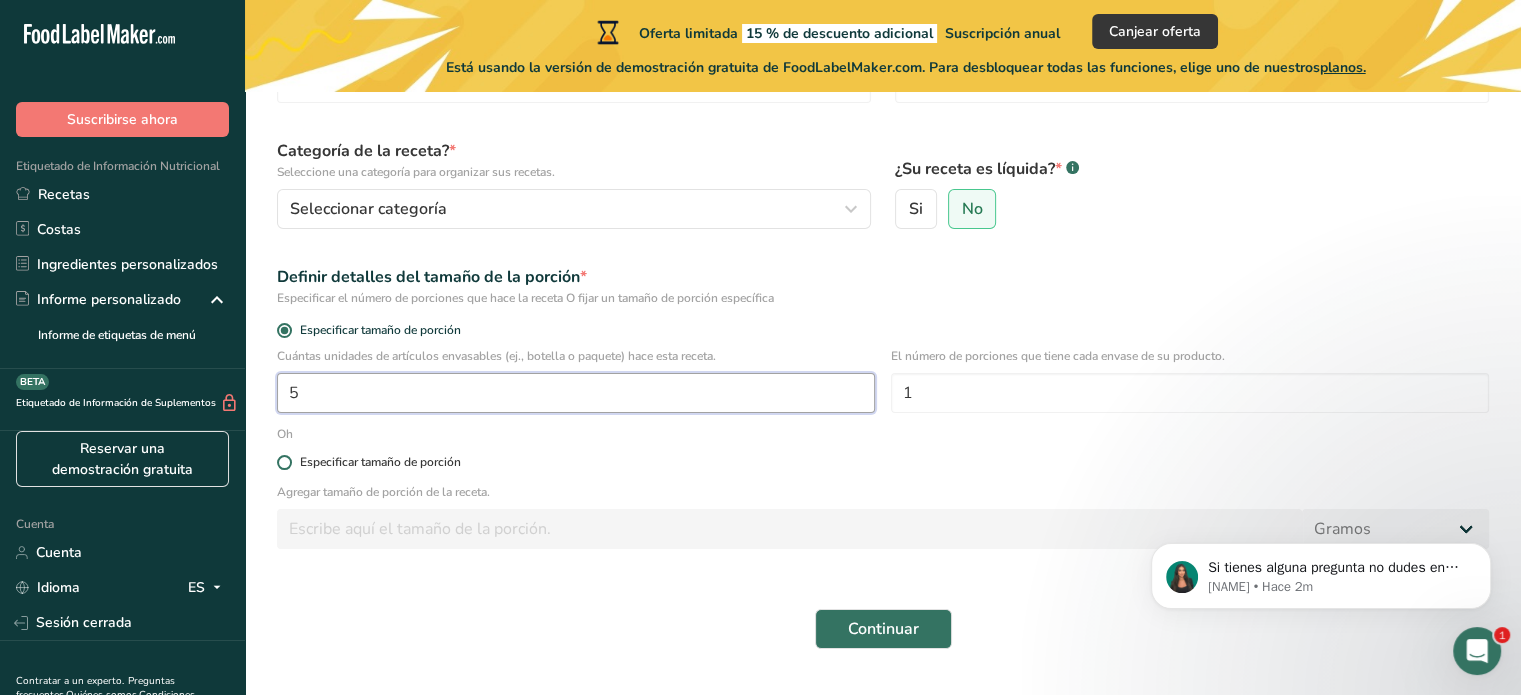 type on "5" 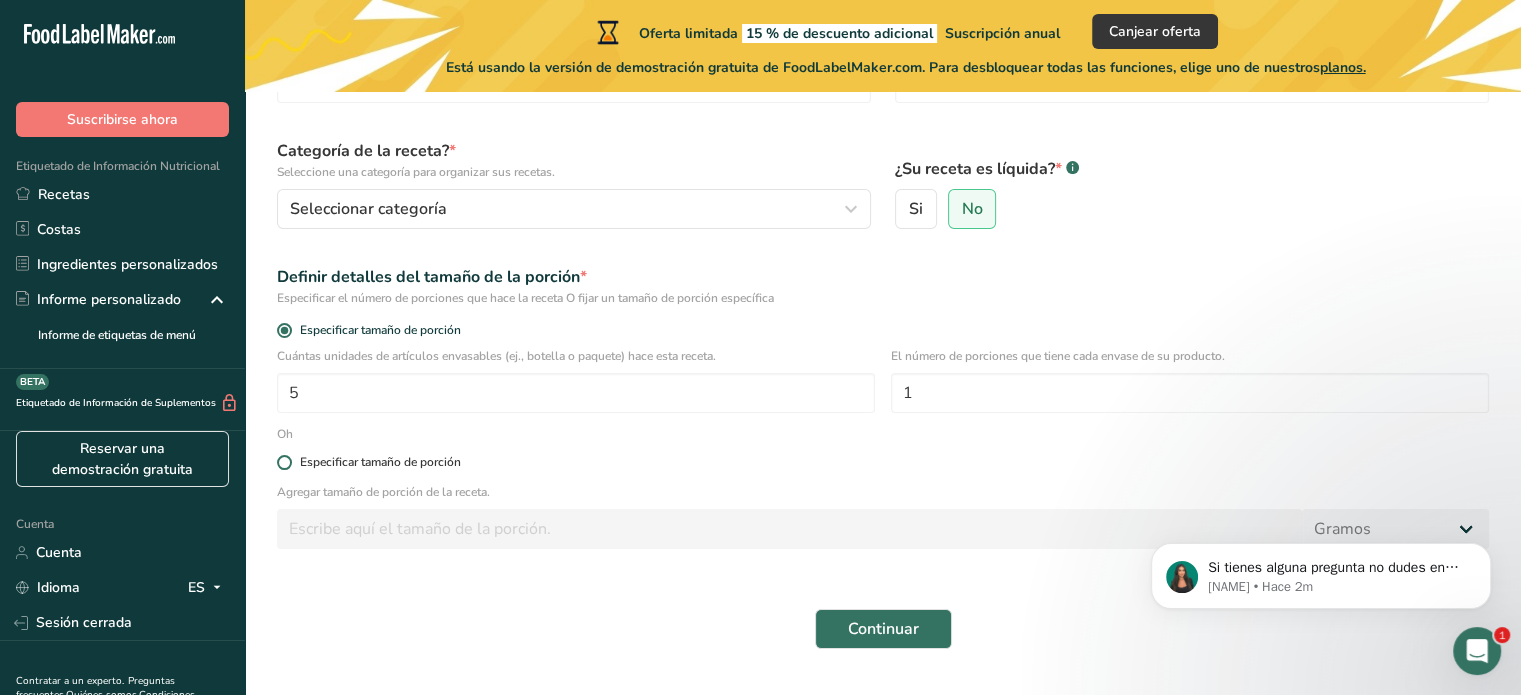 click on "Especificar tamaño de porción" at bounding box center [883, 462] 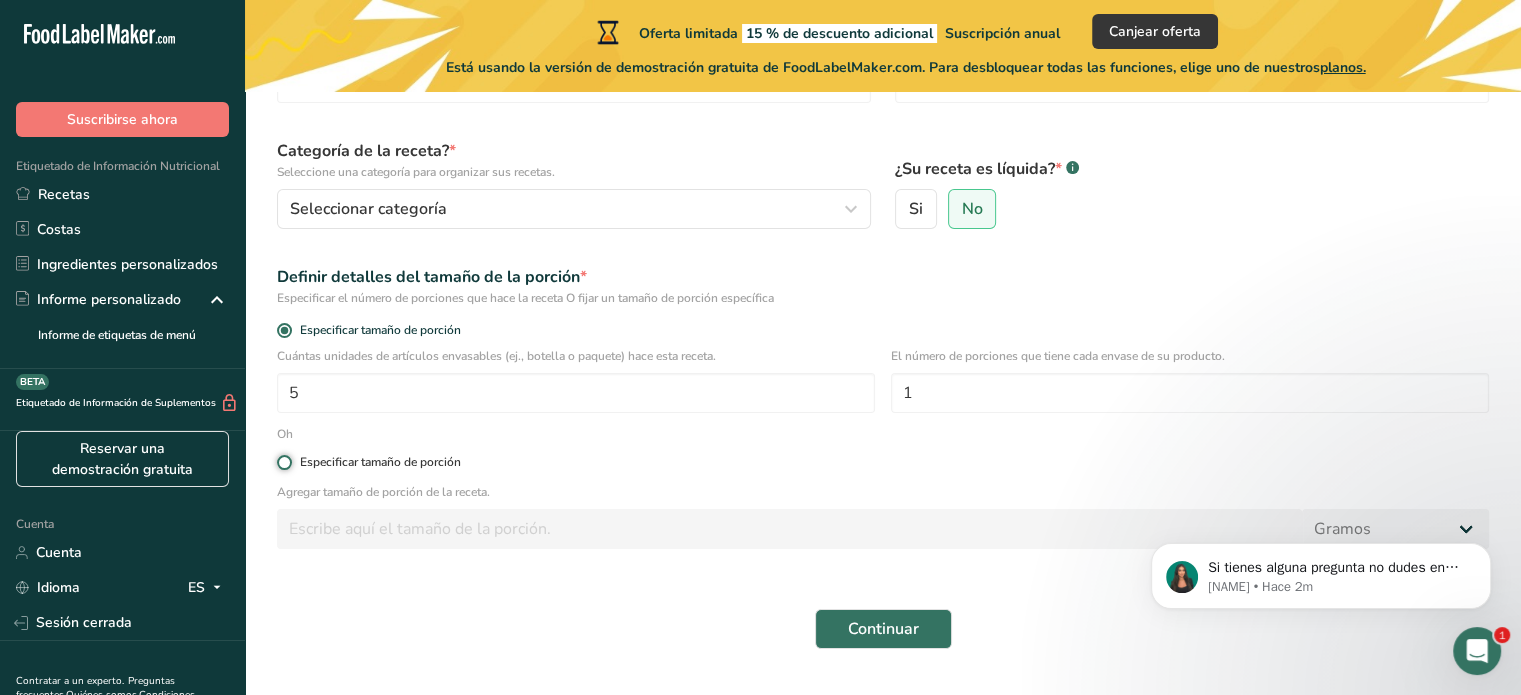 click on "Especificar tamaño de porción" at bounding box center (283, 462) 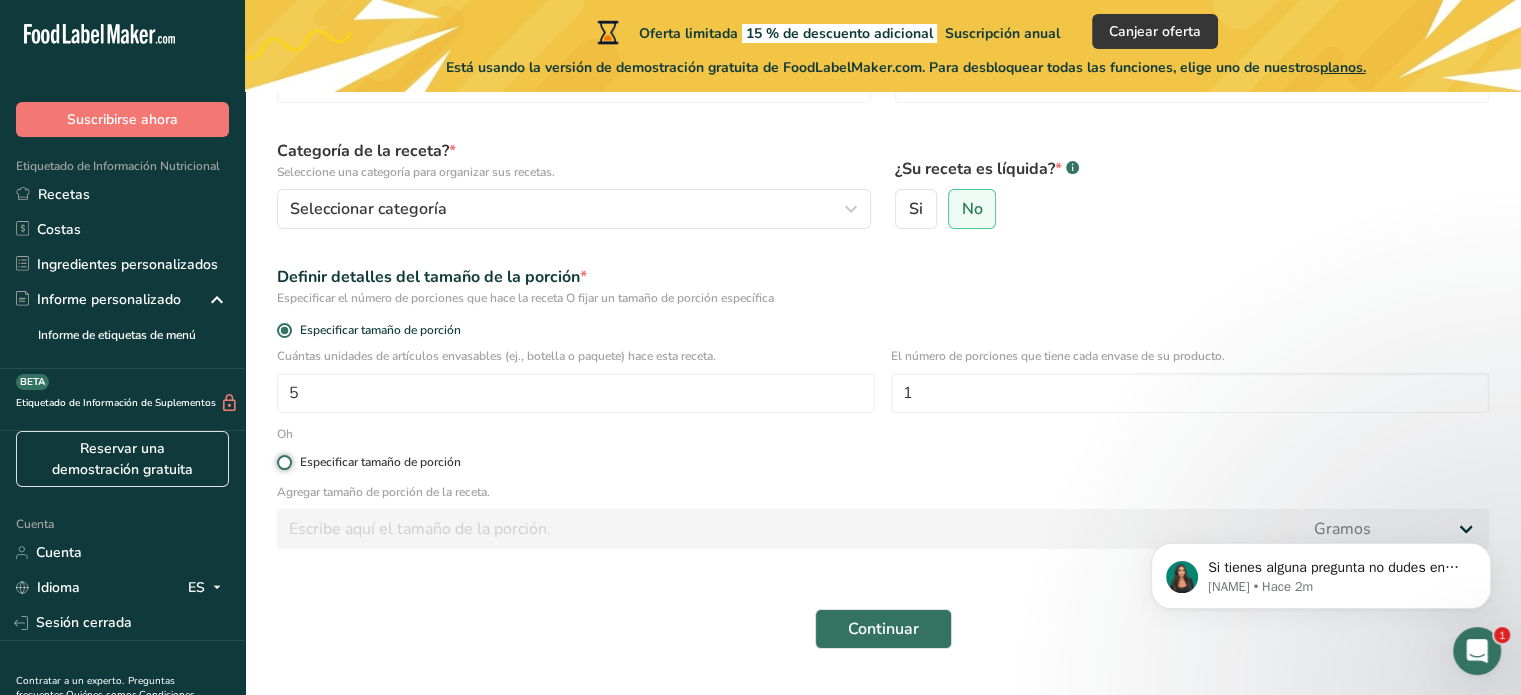 radio on "true" 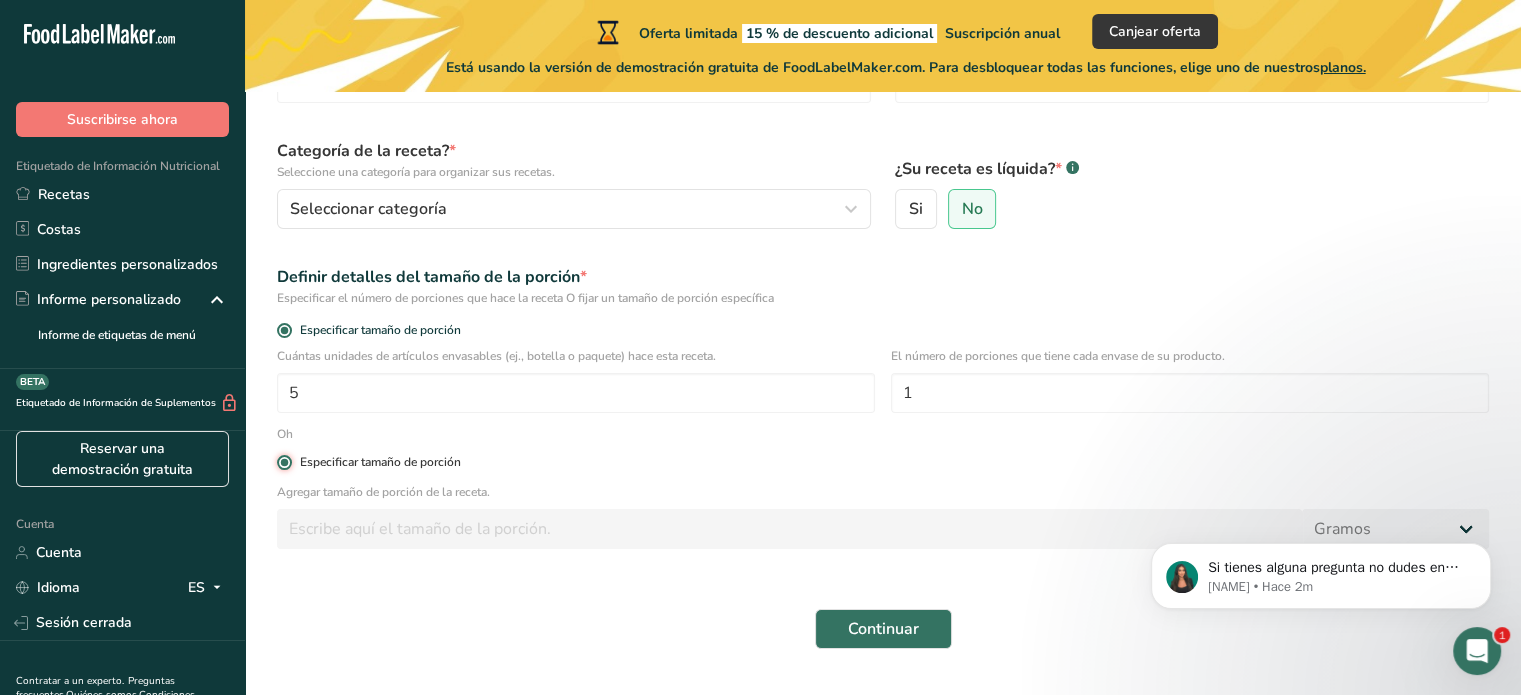 radio on "false" 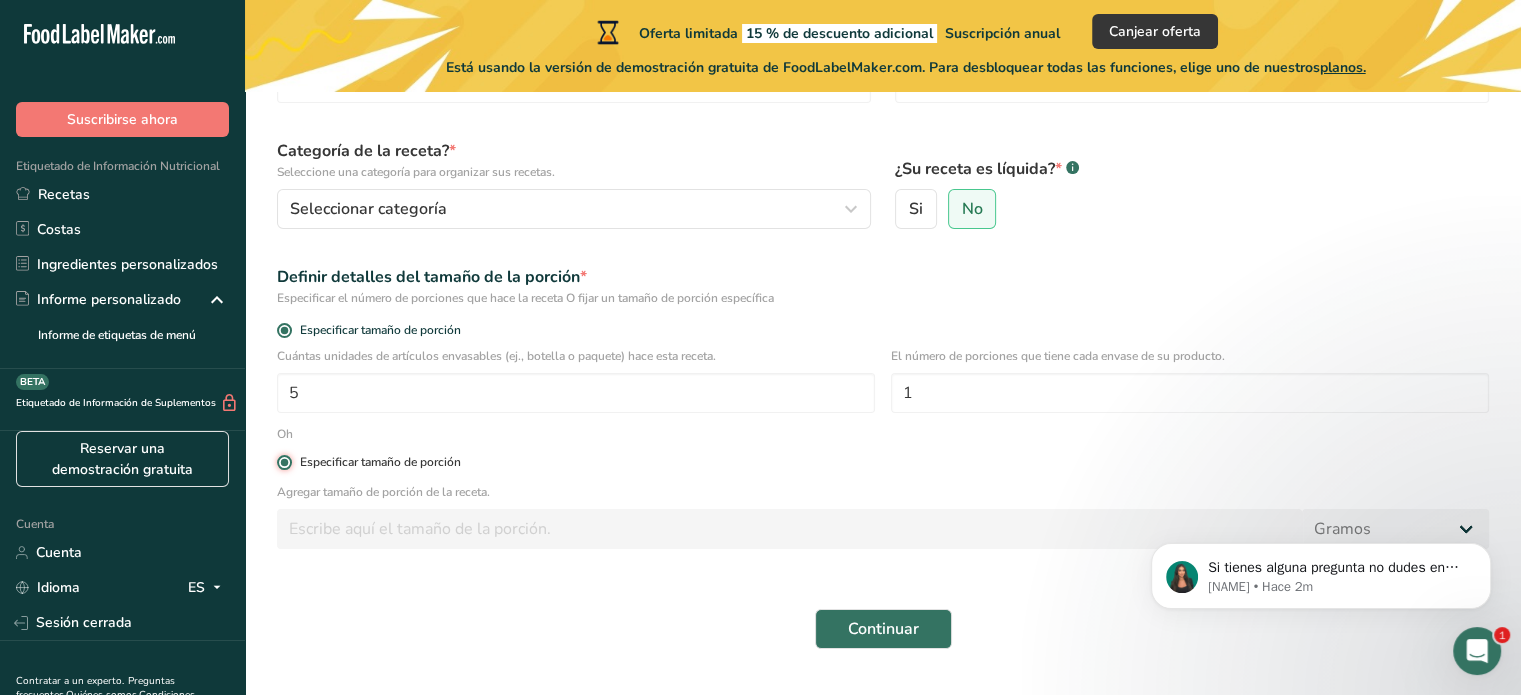 type 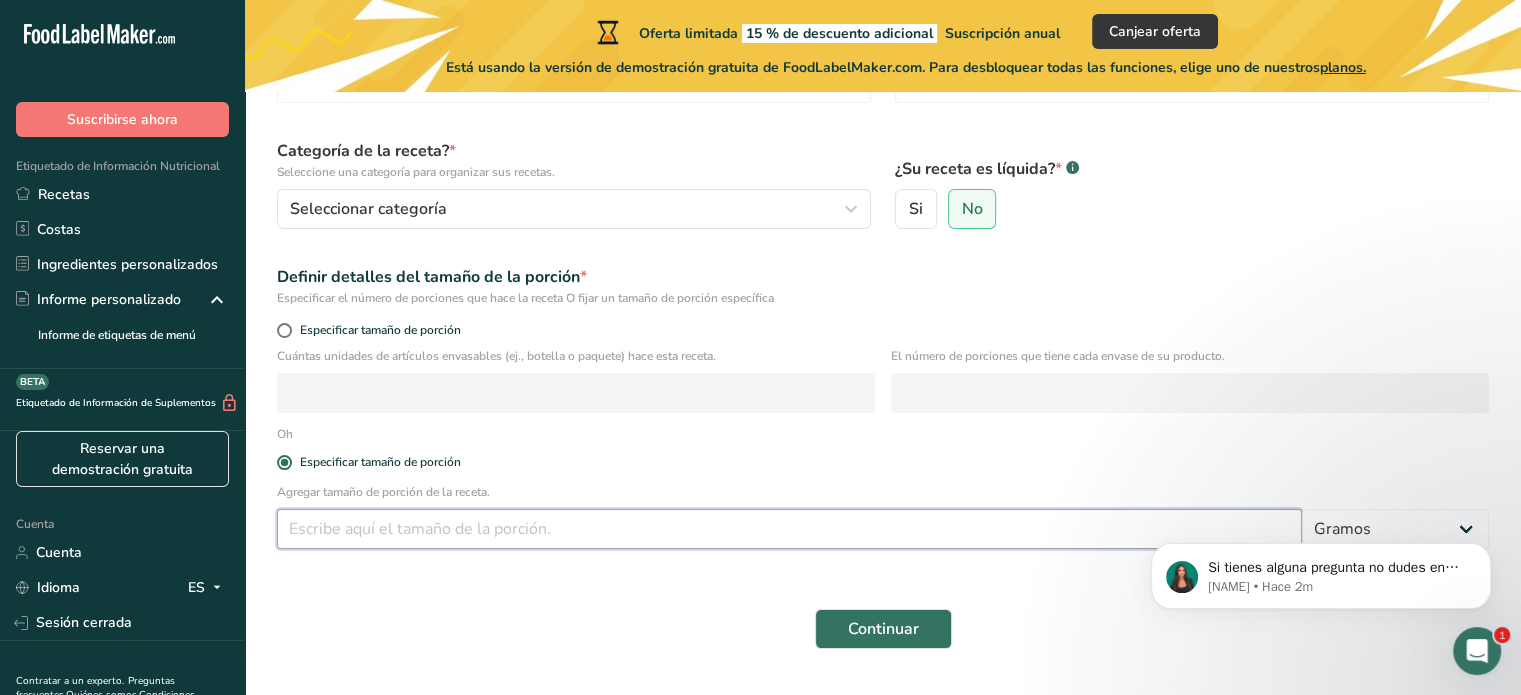 click at bounding box center [789, 529] 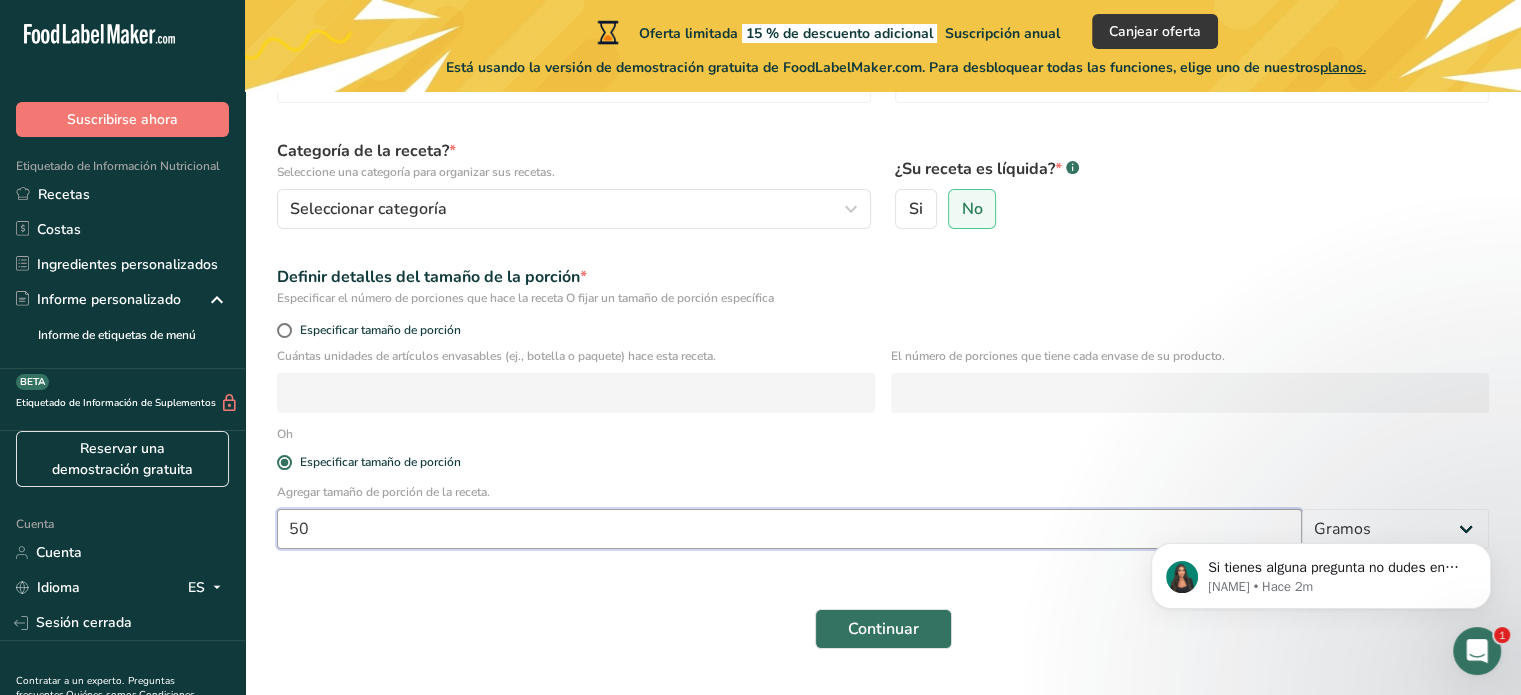 type on "50" 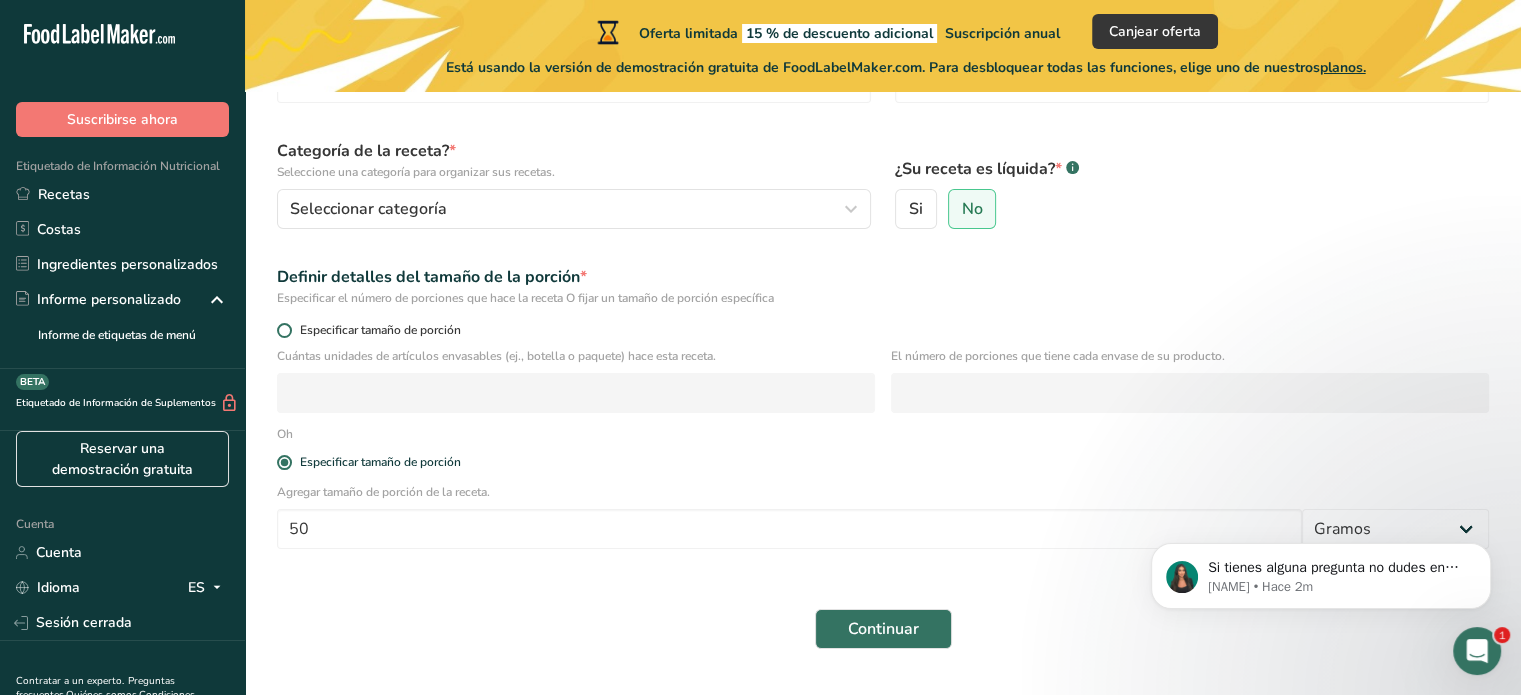 click at bounding box center [284, 330] 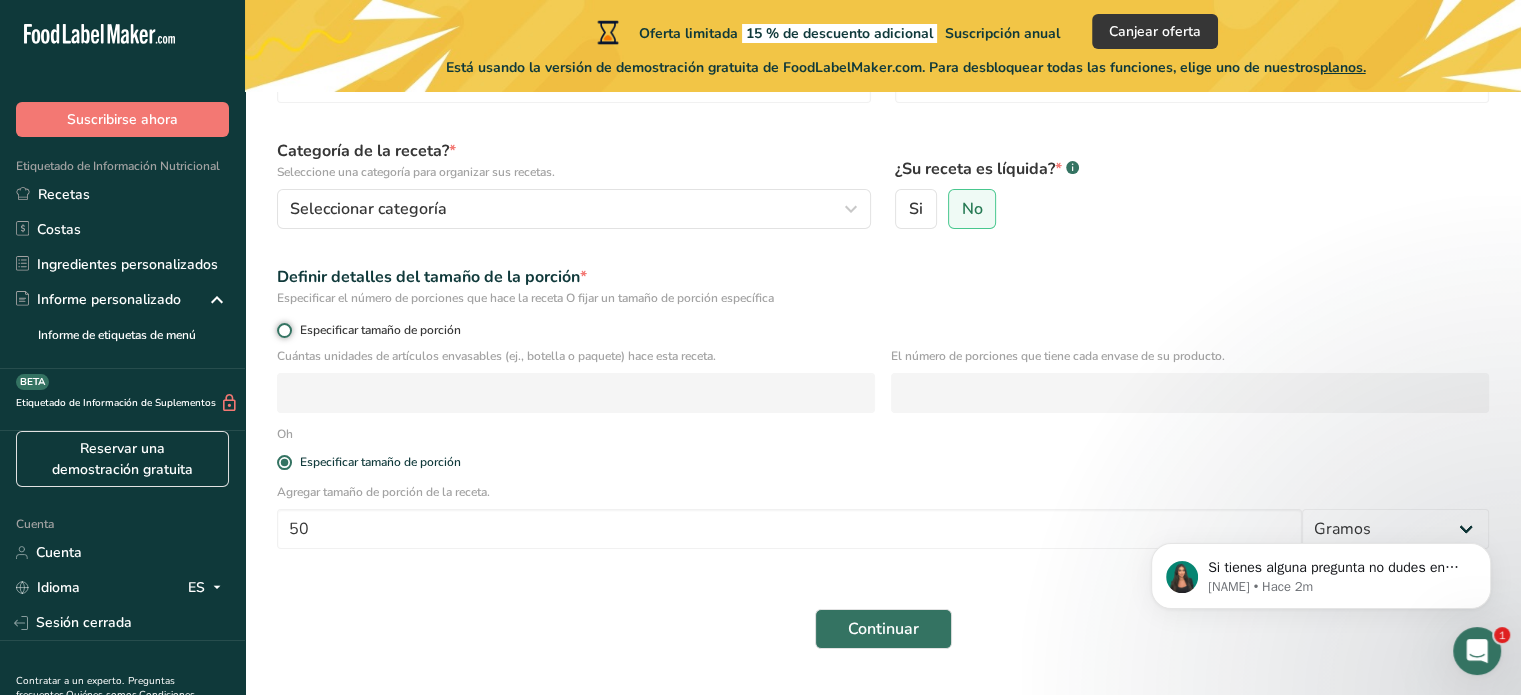 click on "Especificar tamaño de porción" at bounding box center (283, 330) 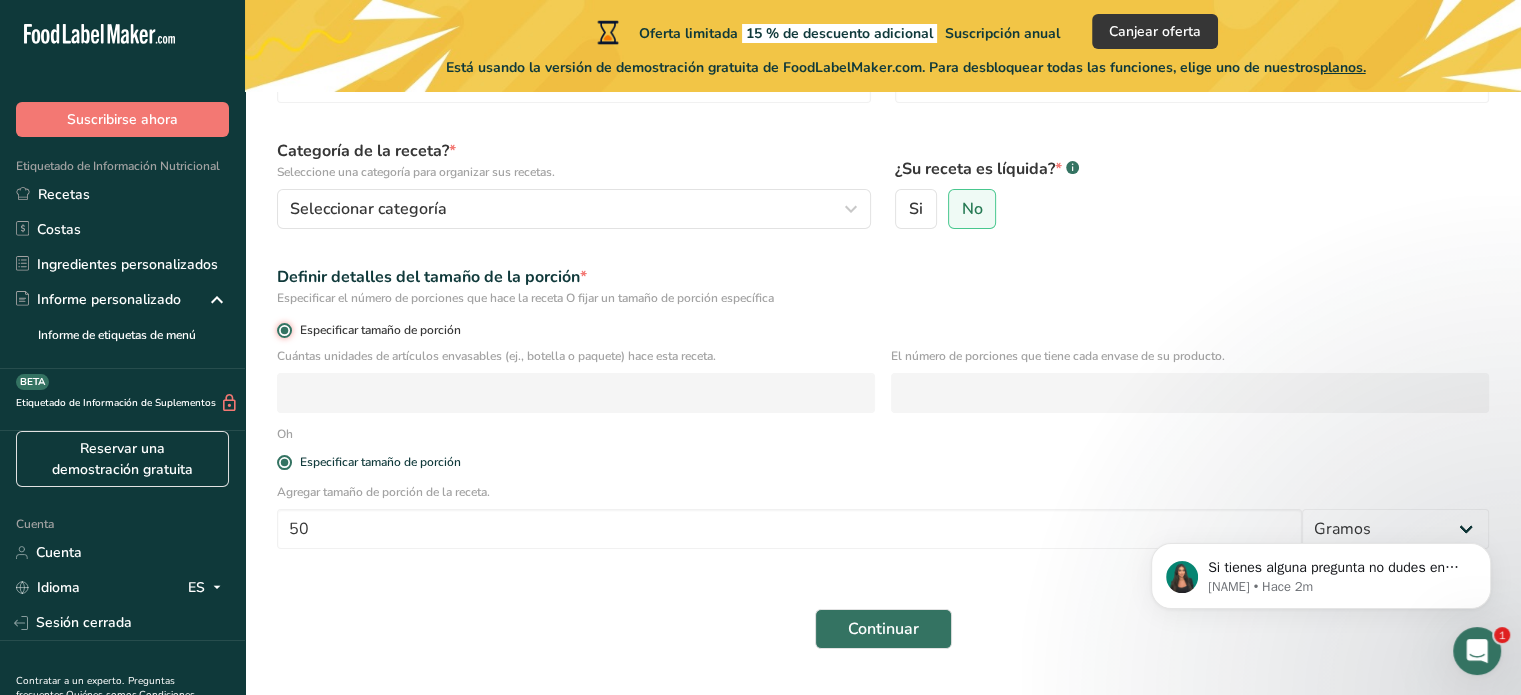radio on "false" 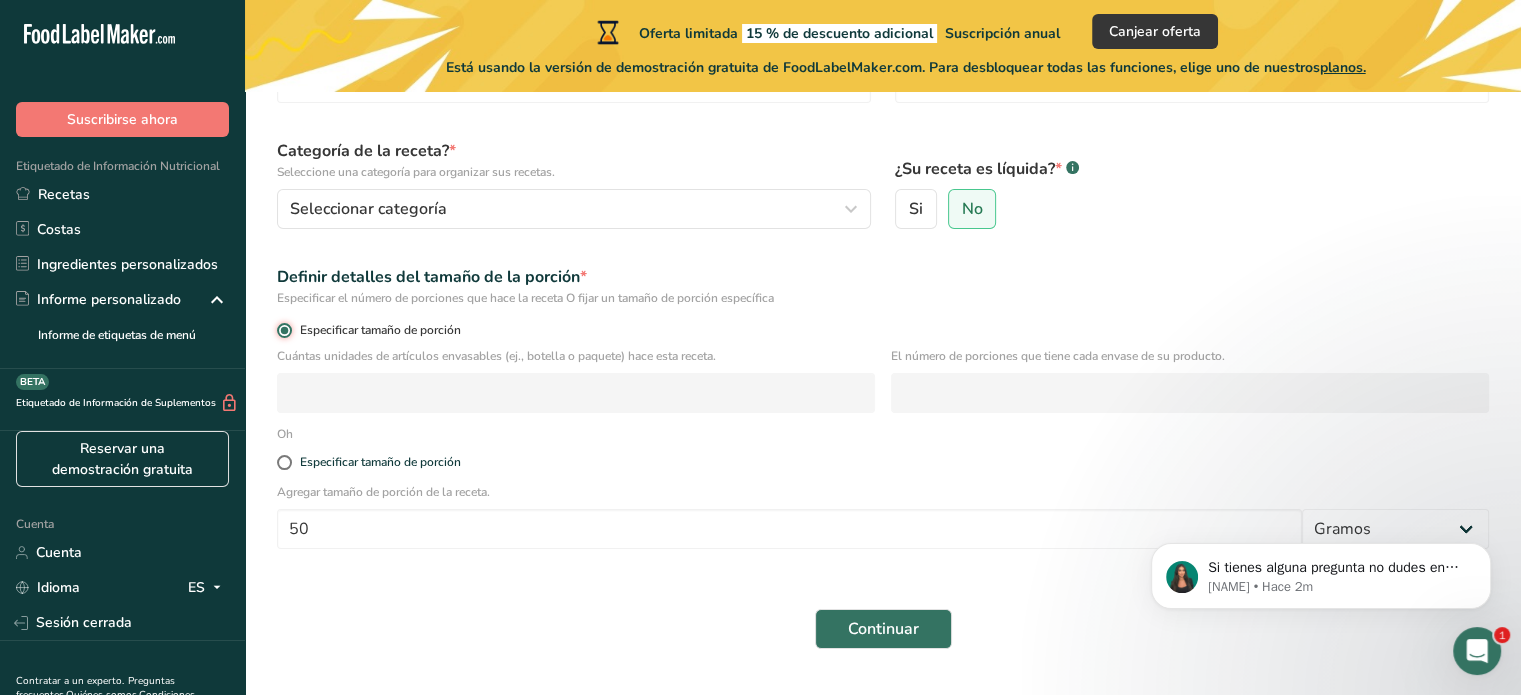 type 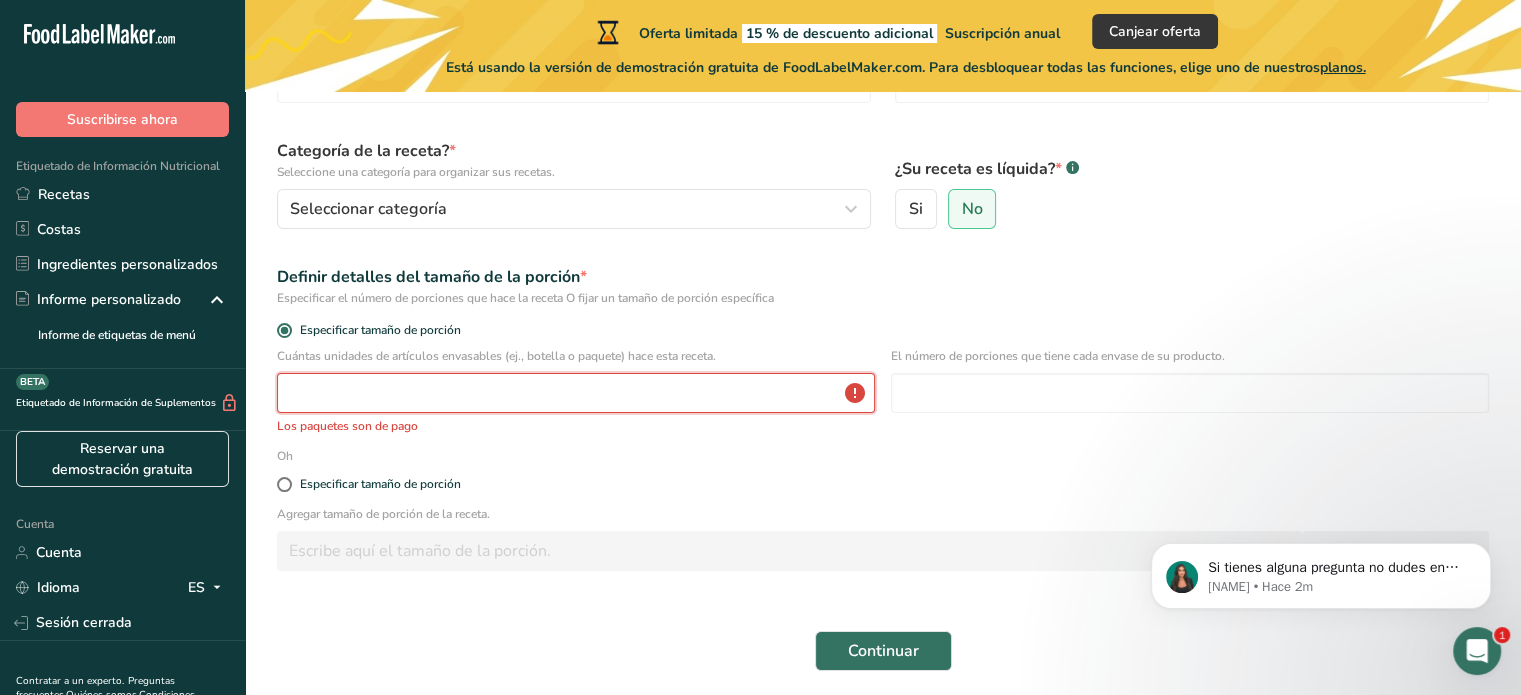 click at bounding box center [576, 393] 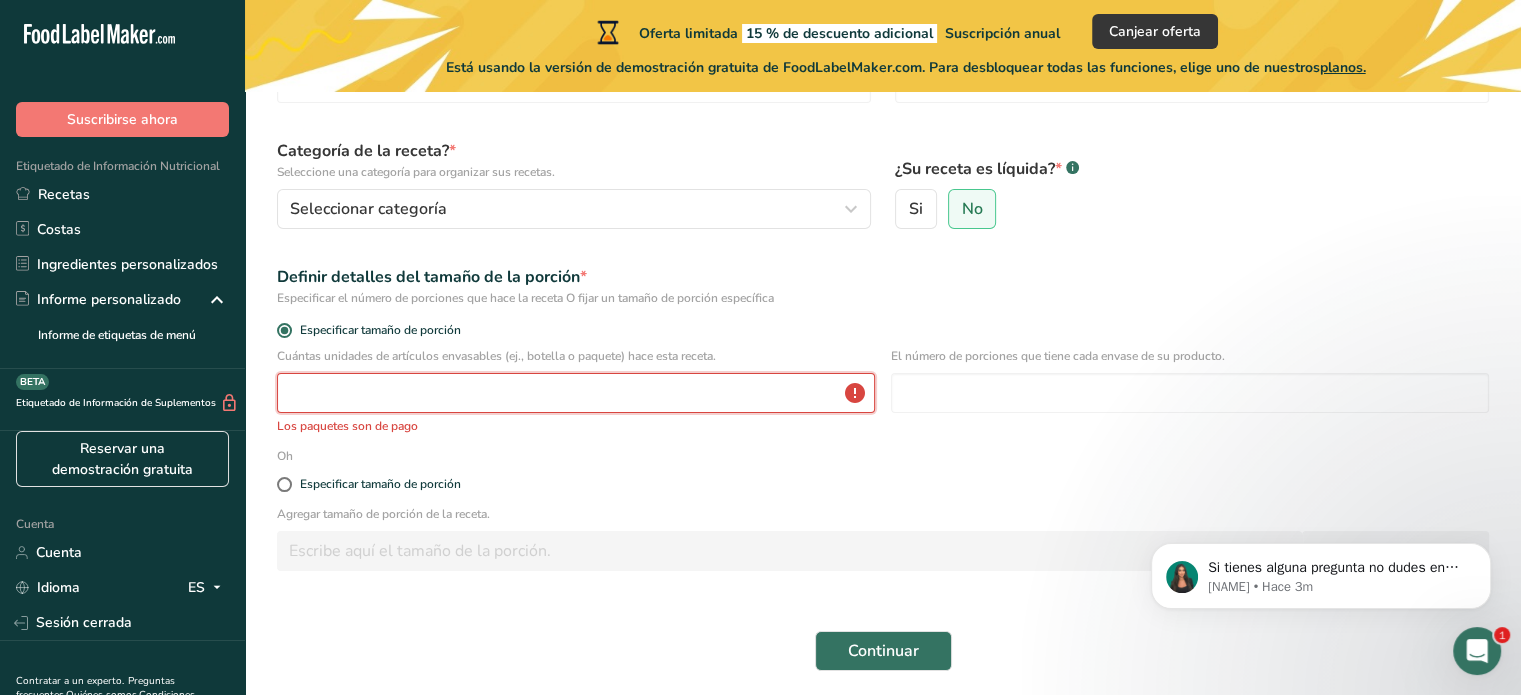 click at bounding box center [576, 393] 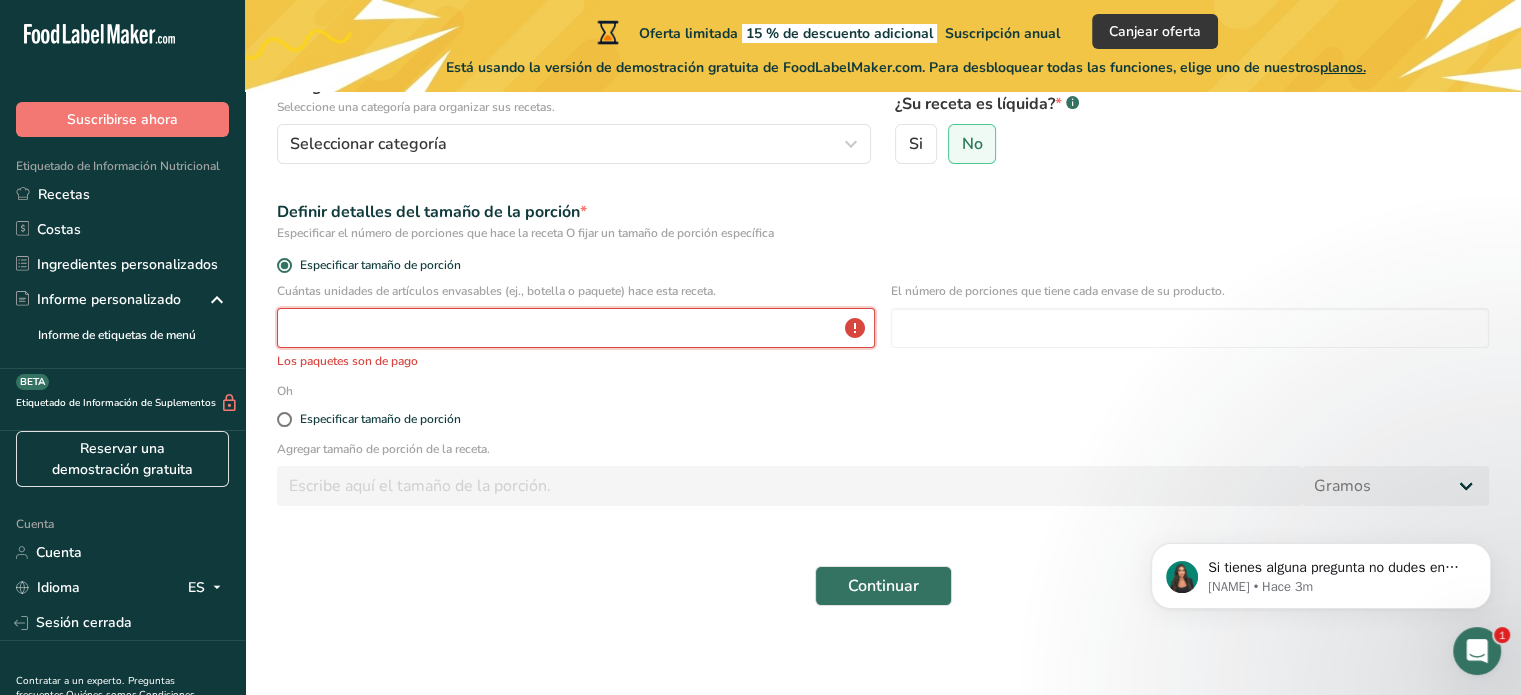 scroll, scrollTop: 238, scrollLeft: 0, axis: vertical 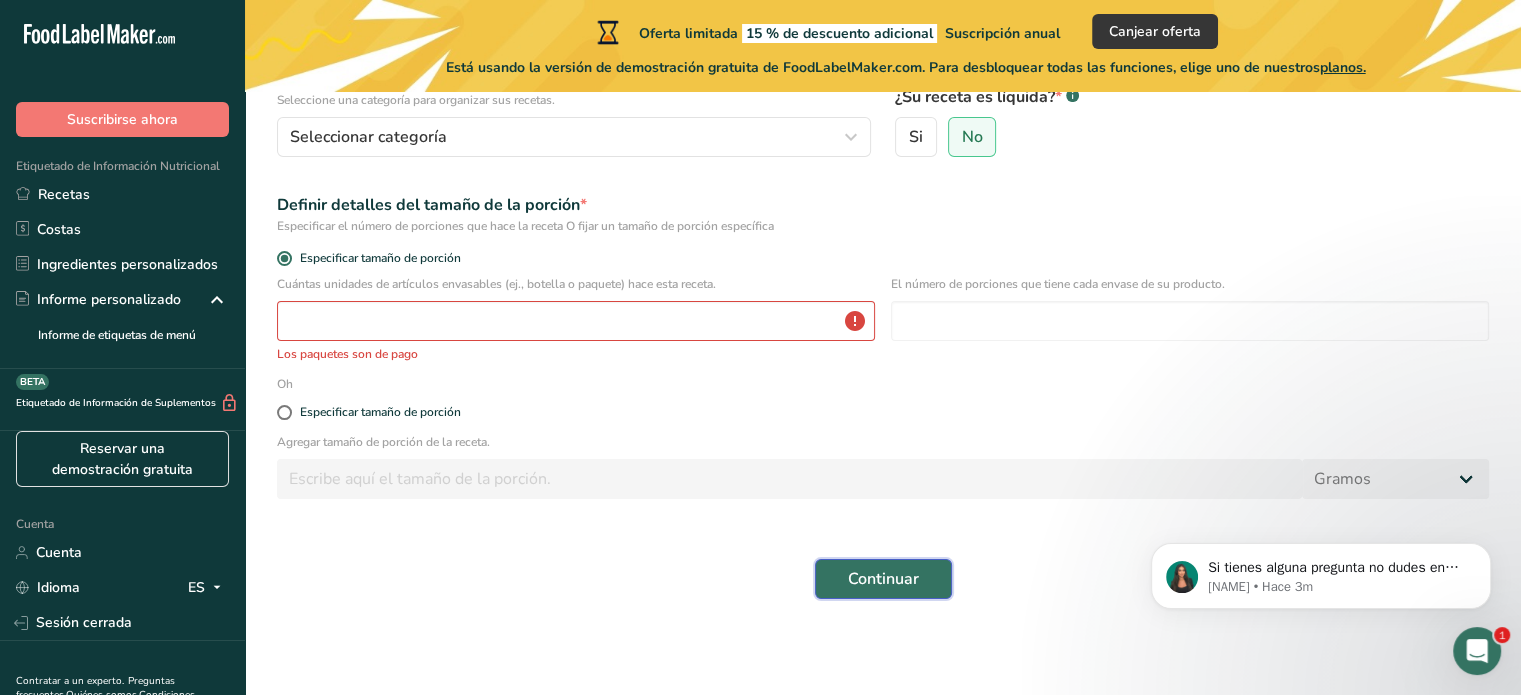 click on "Continuar" at bounding box center [883, 579] 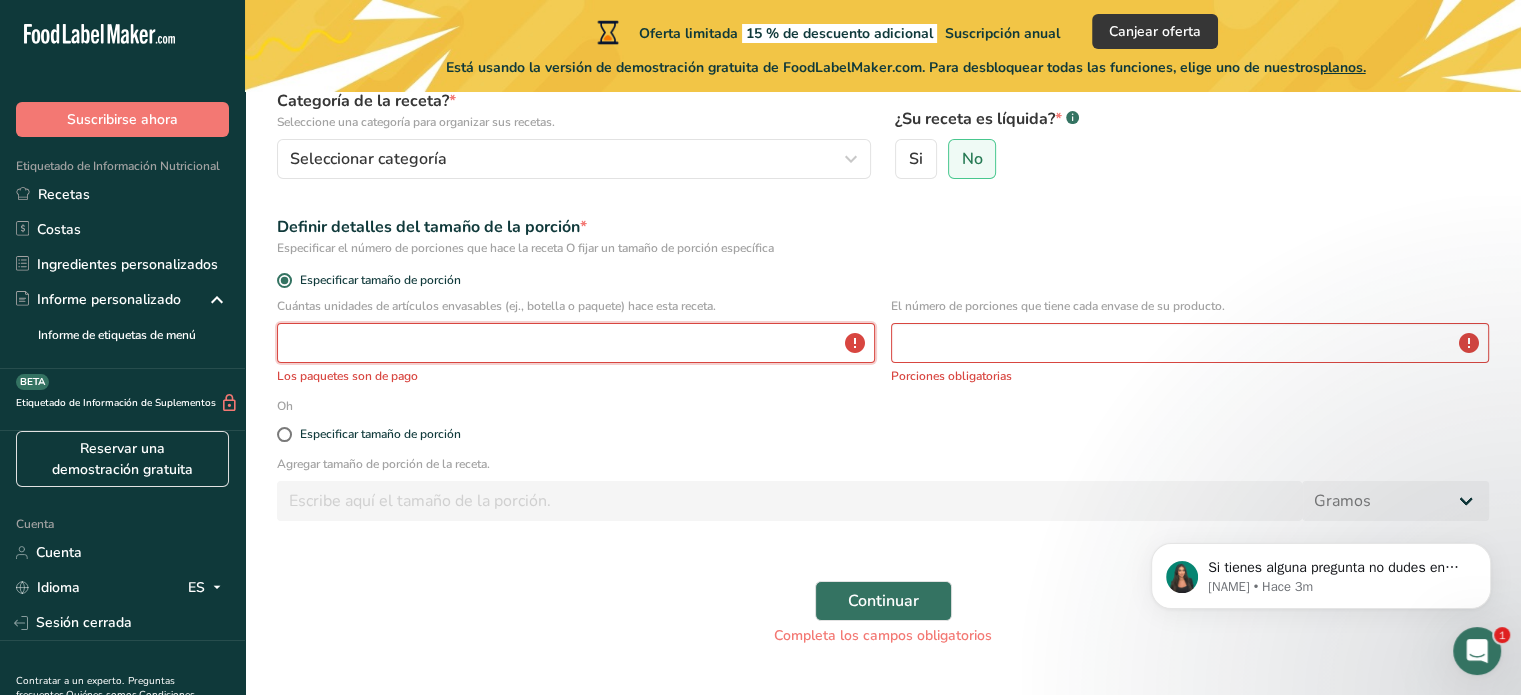click at bounding box center [576, 343] 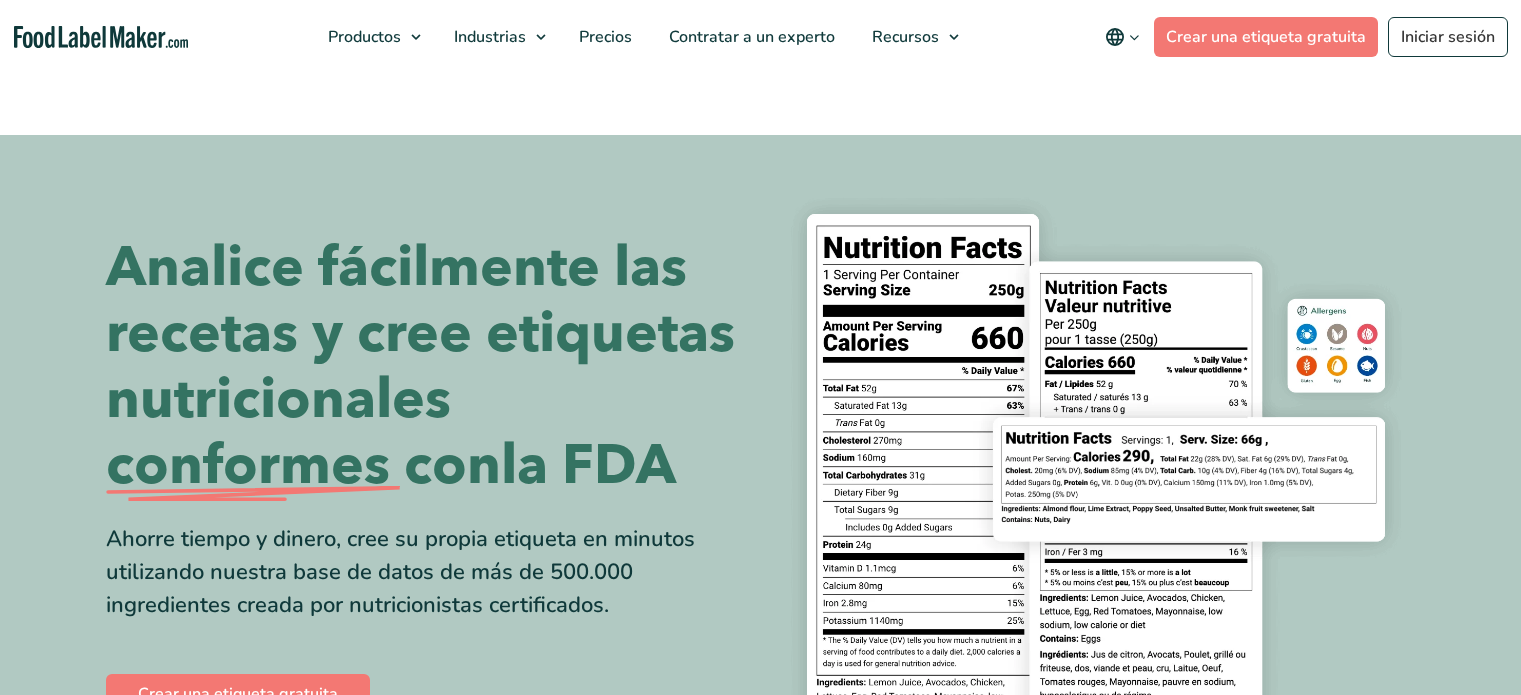 scroll, scrollTop: 0, scrollLeft: 0, axis: both 